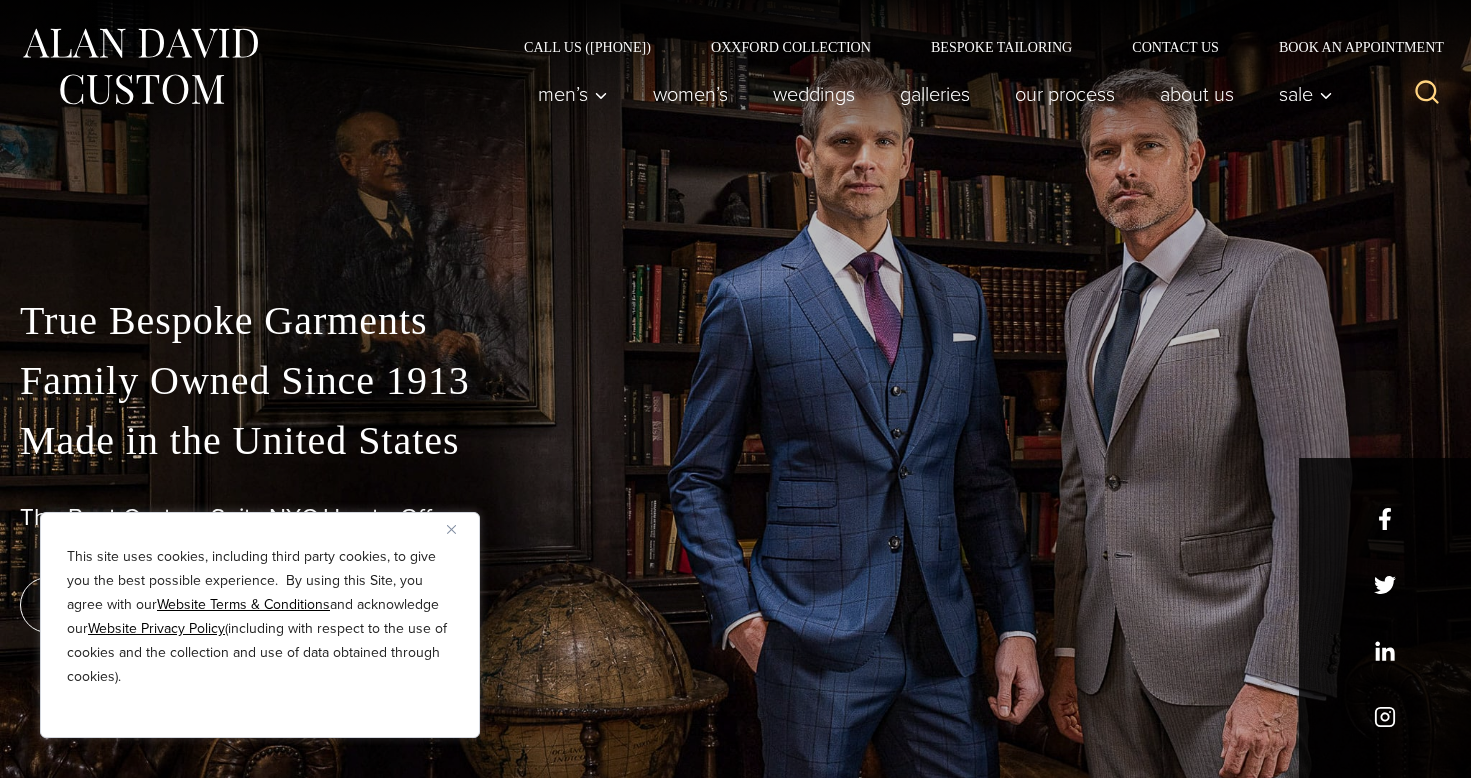 scroll, scrollTop: 0, scrollLeft: 0, axis: both 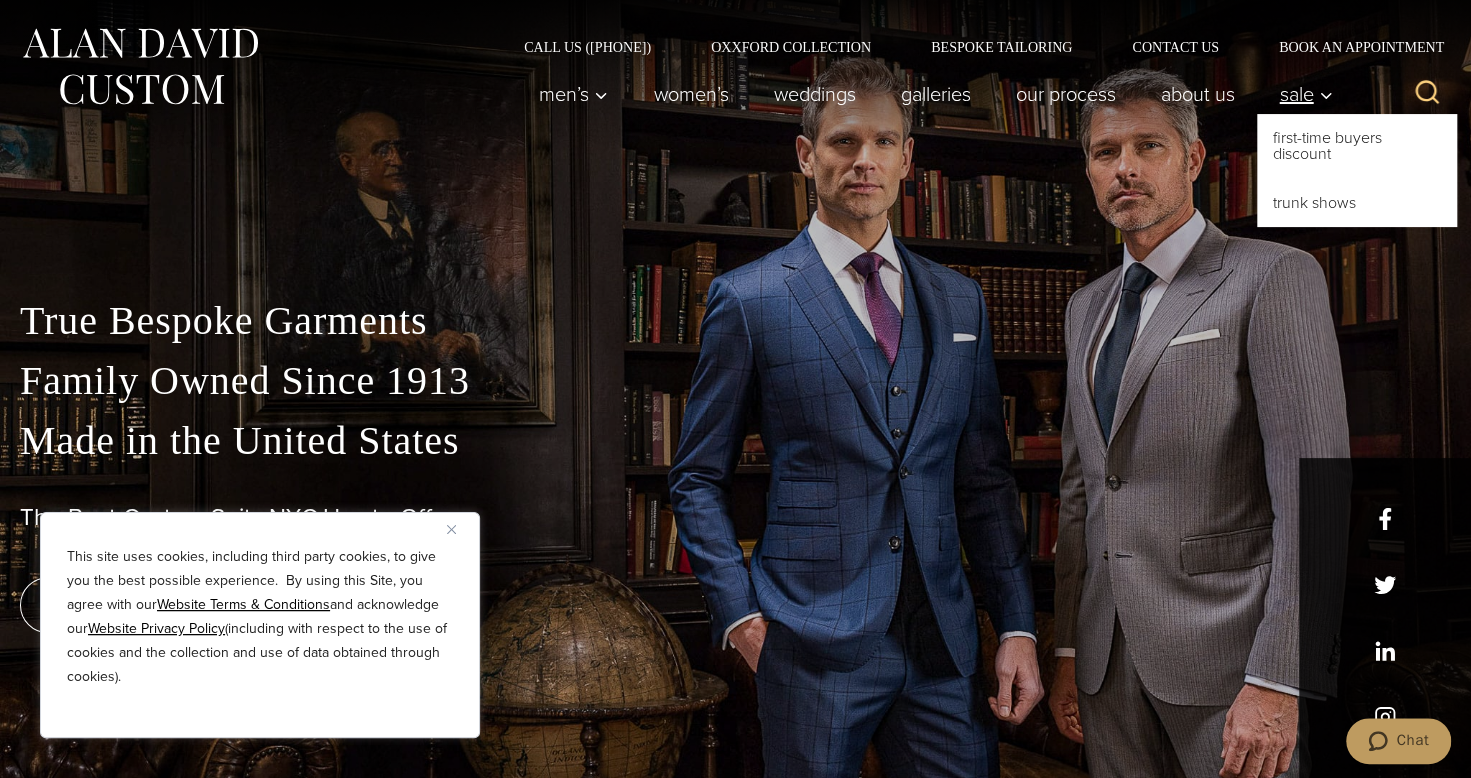 click on "Sale" at bounding box center (1306, 94) 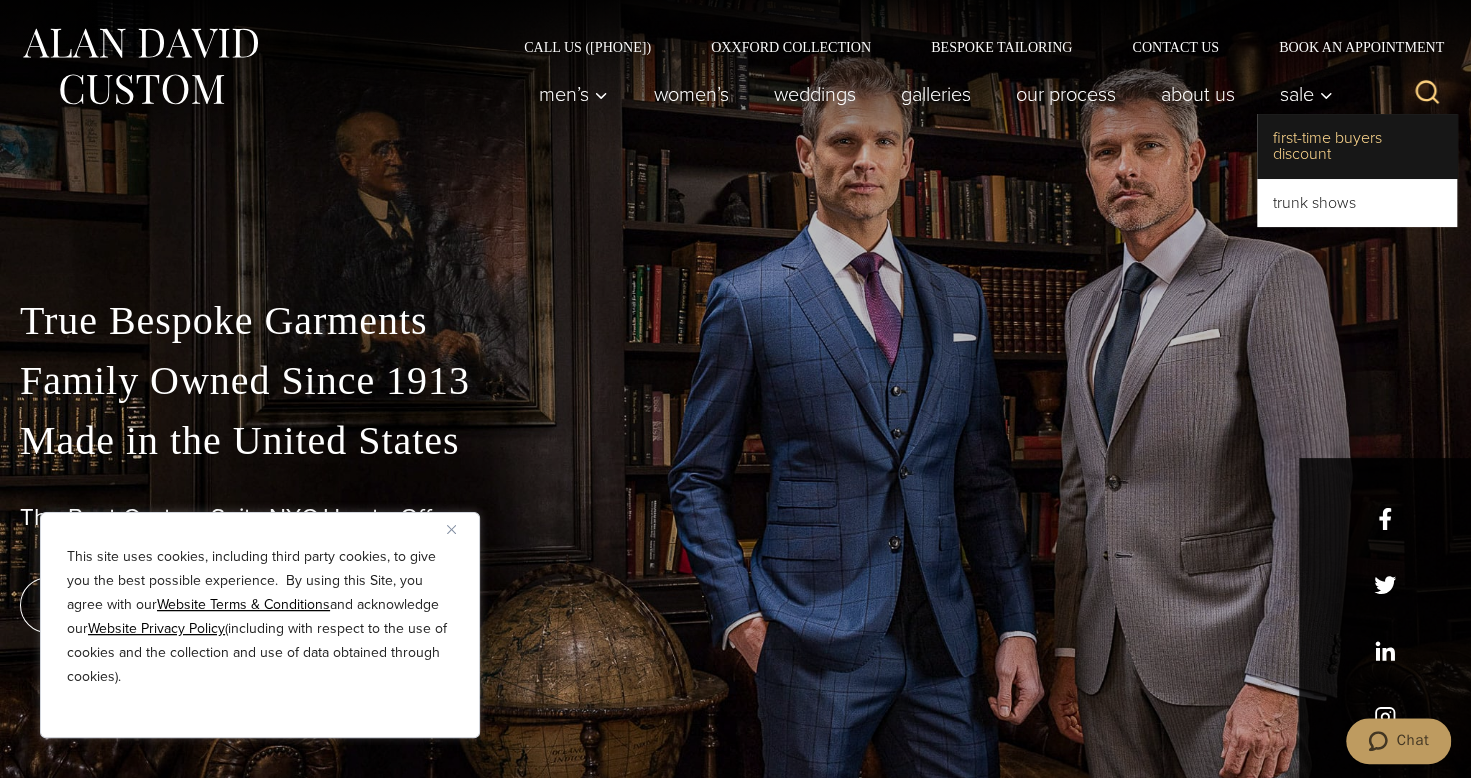 click on "First-Time Buyers Discount" at bounding box center (1357, 146) 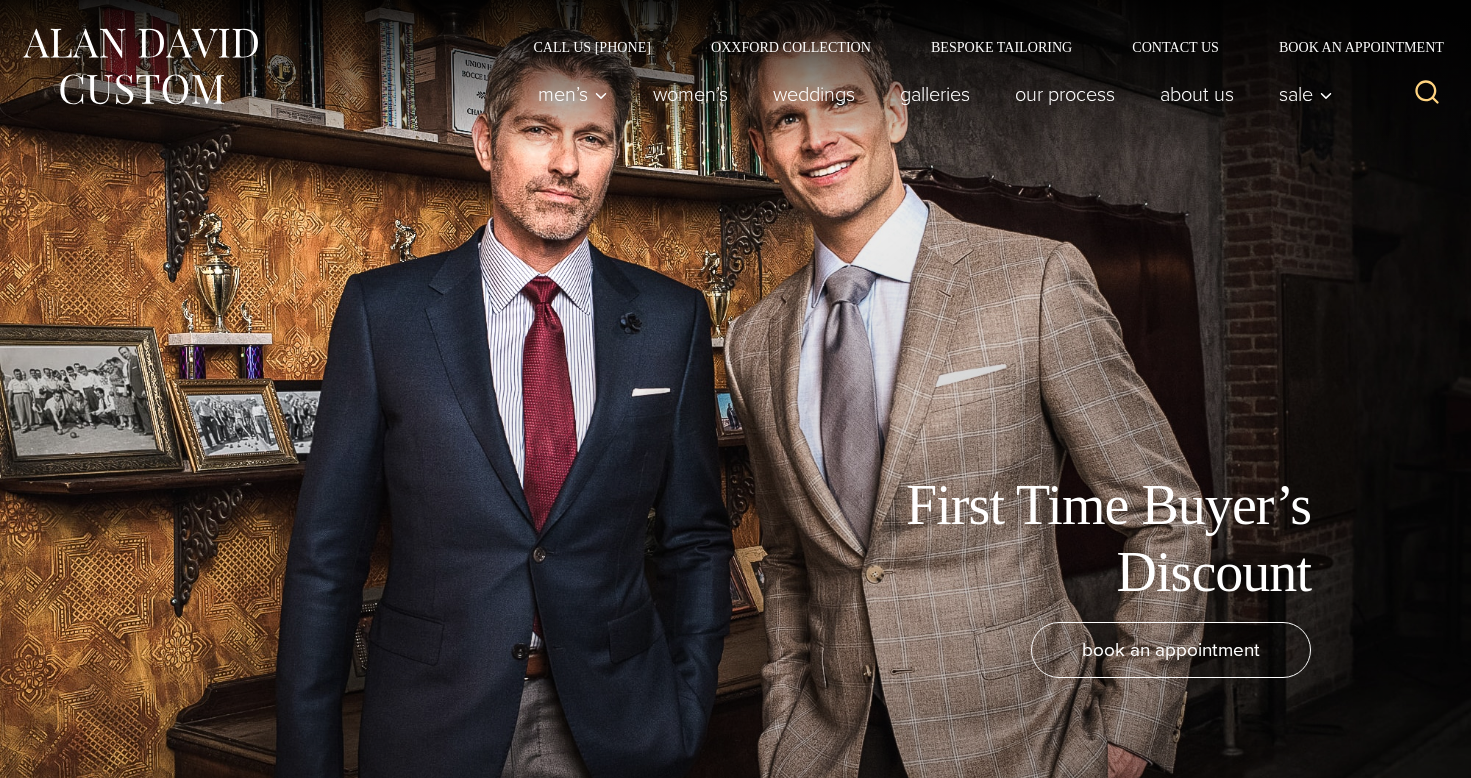 scroll, scrollTop: 0, scrollLeft: 0, axis: both 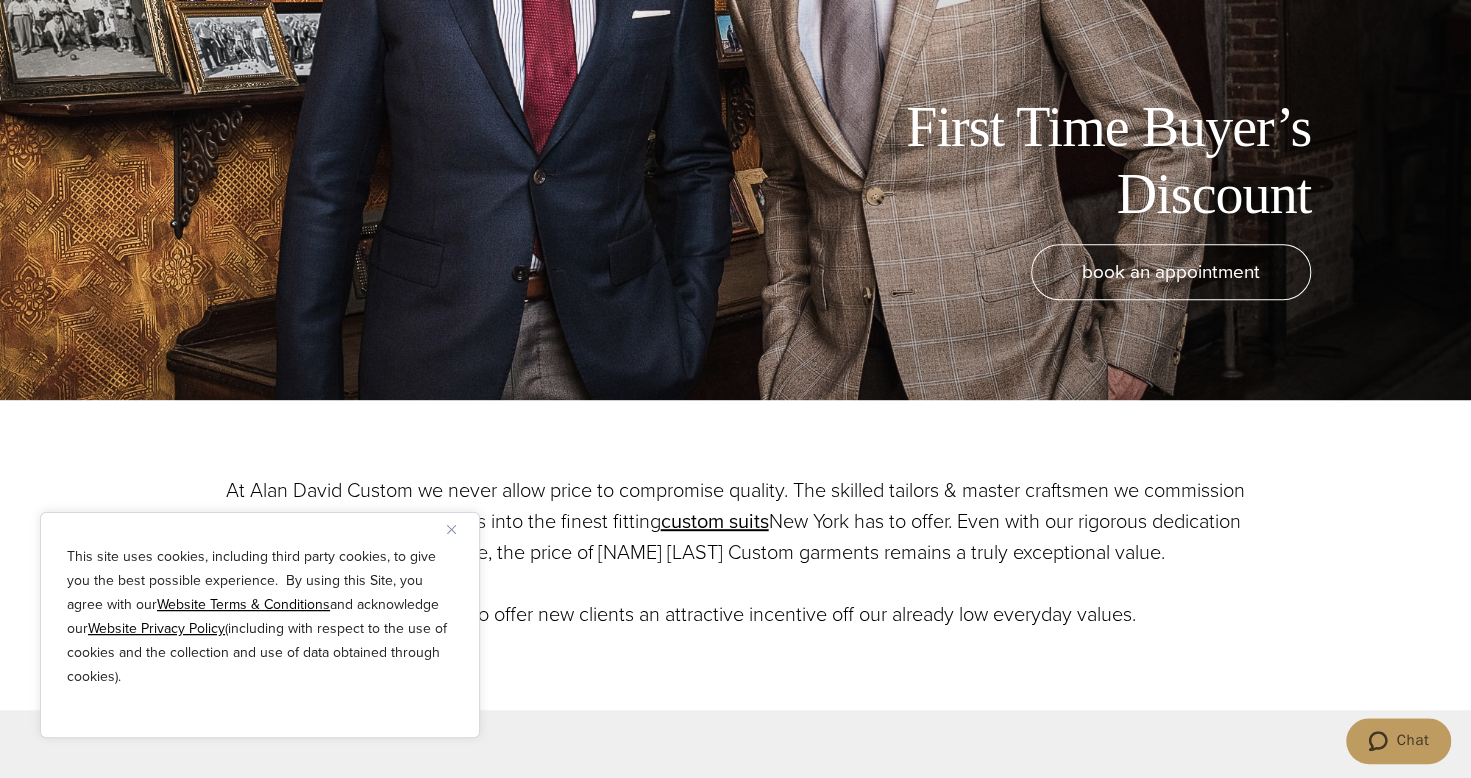 click at bounding box center [451, 529] 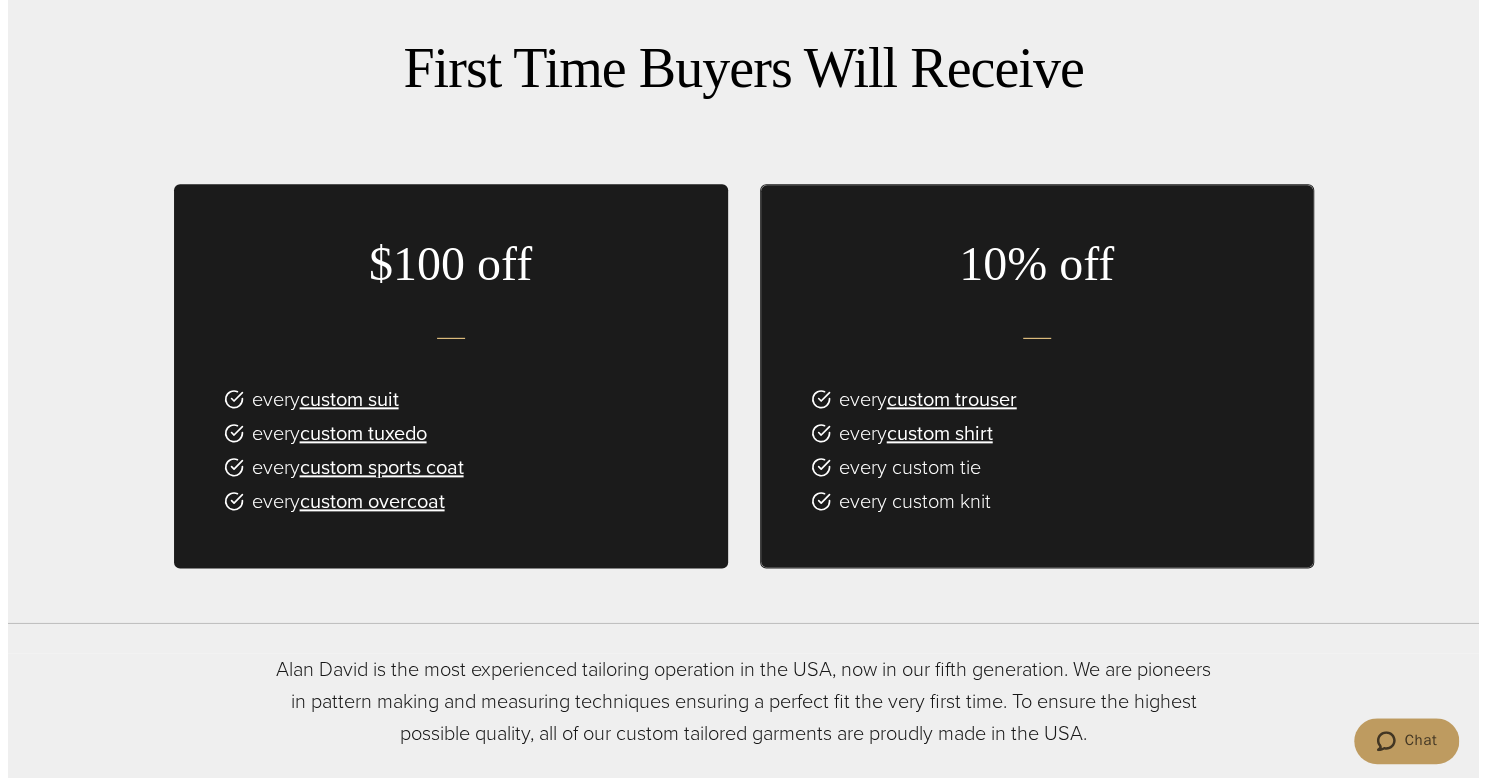 scroll, scrollTop: 1156, scrollLeft: 0, axis: vertical 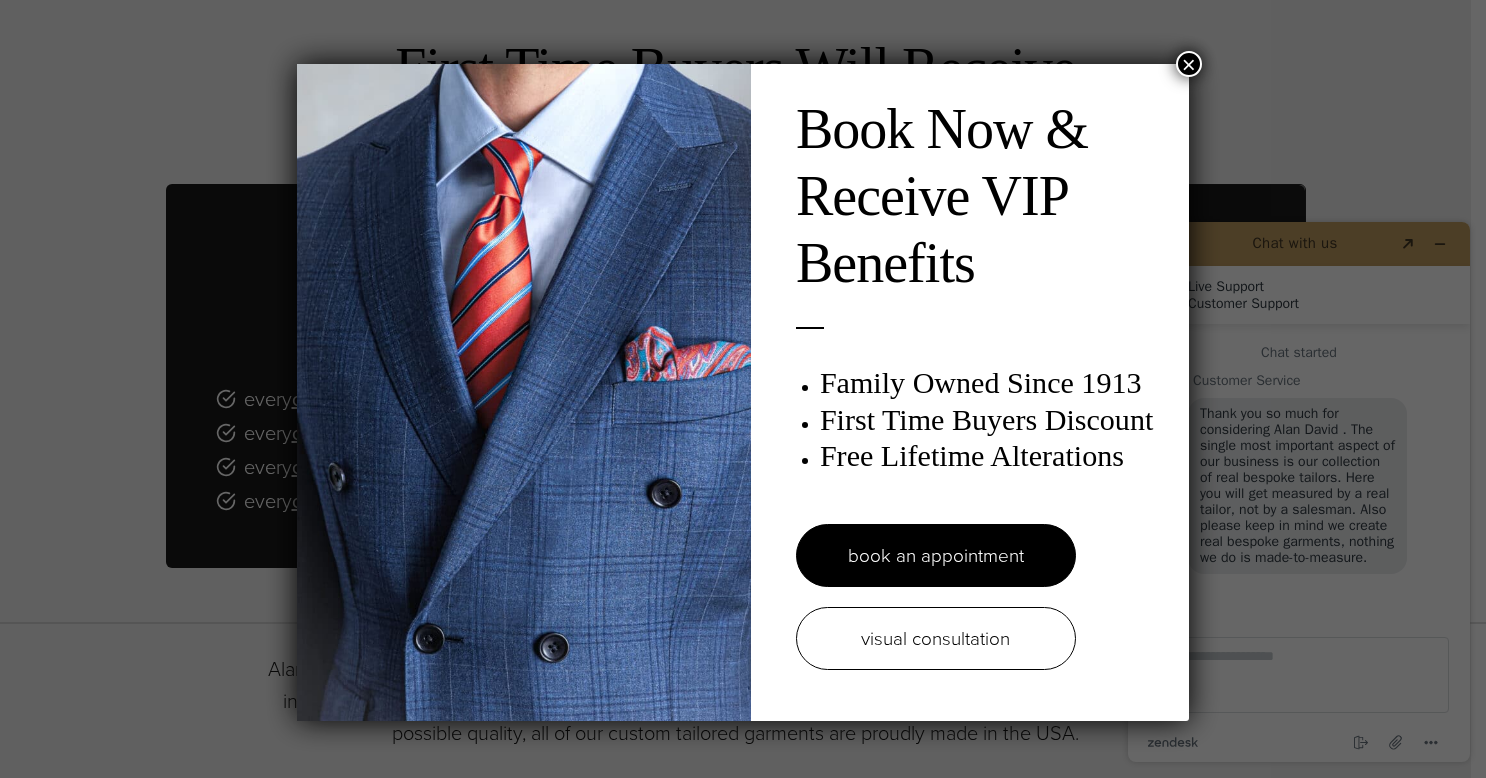 click on "×" at bounding box center [1189, 64] 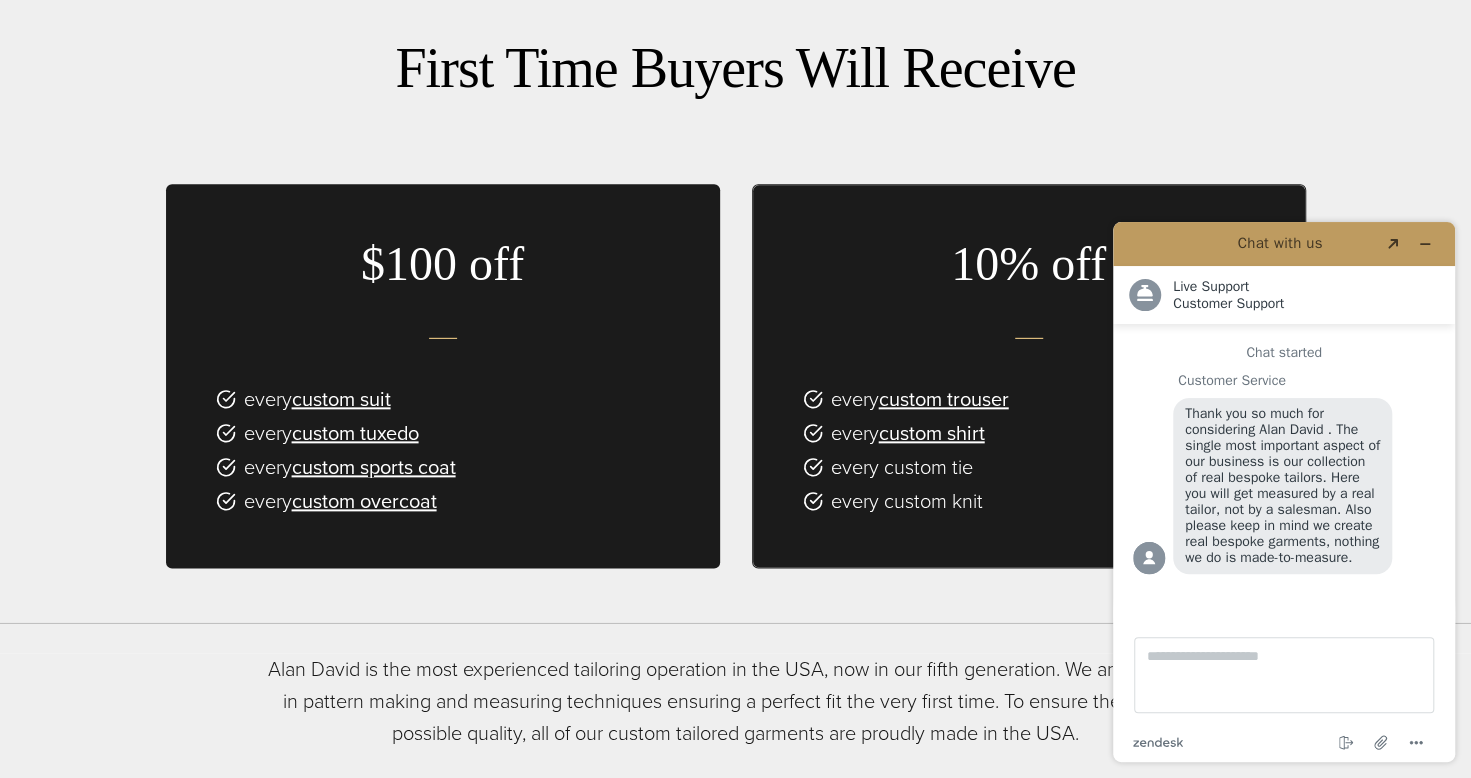 click at bounding box center [736, 623] 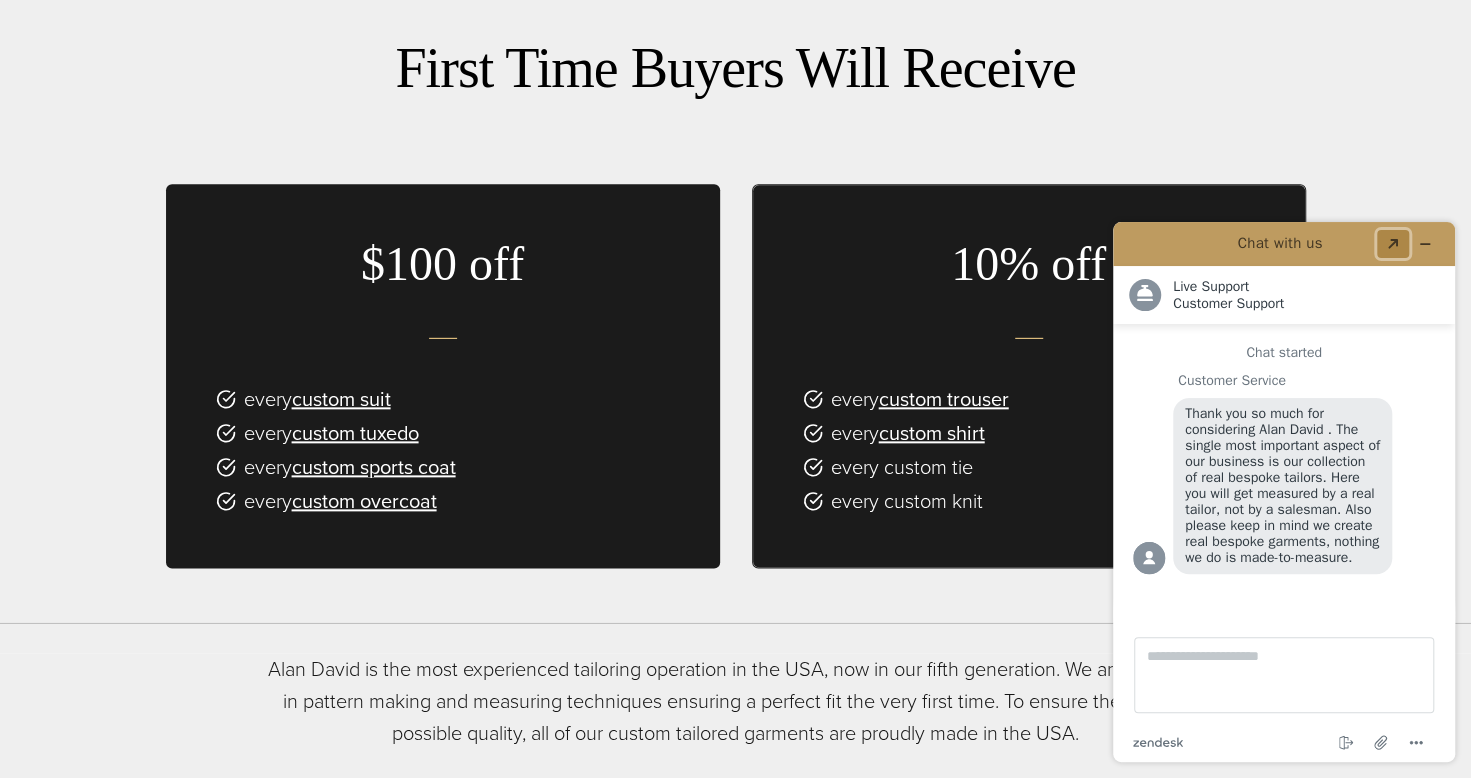 click 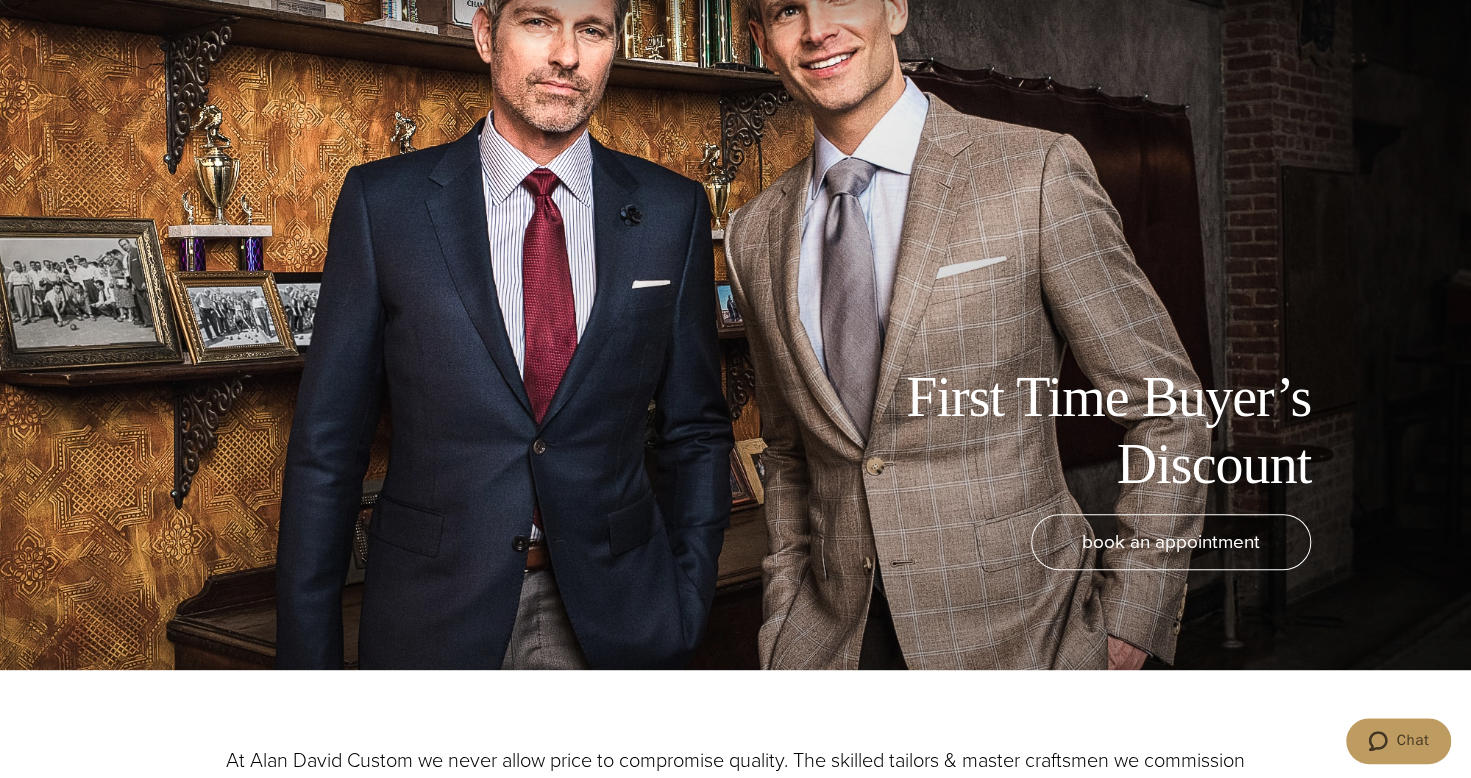 scroll, scrollTop: 0, scrollLeft: 0, axis: both 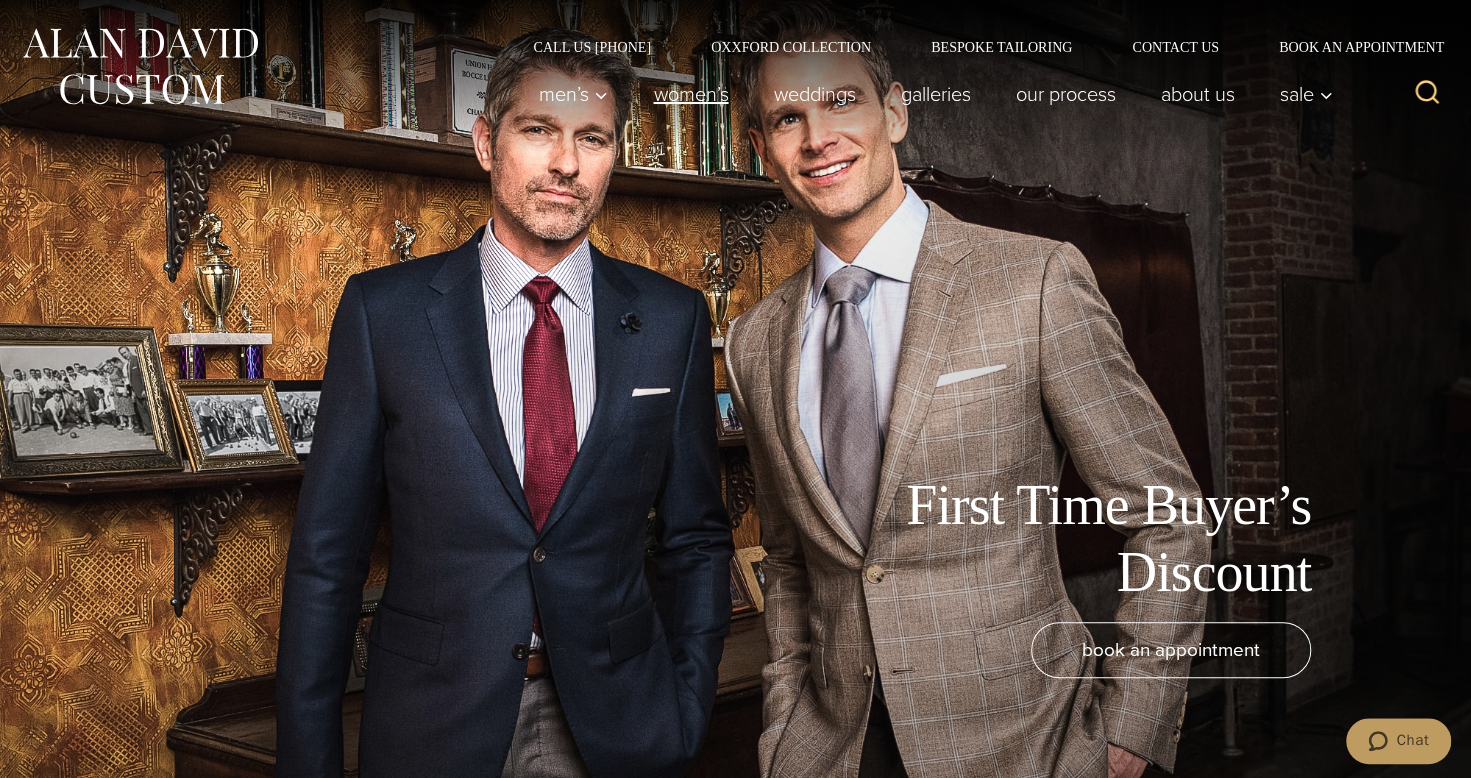 click on "Women’s" at bounding box center [691, 94] 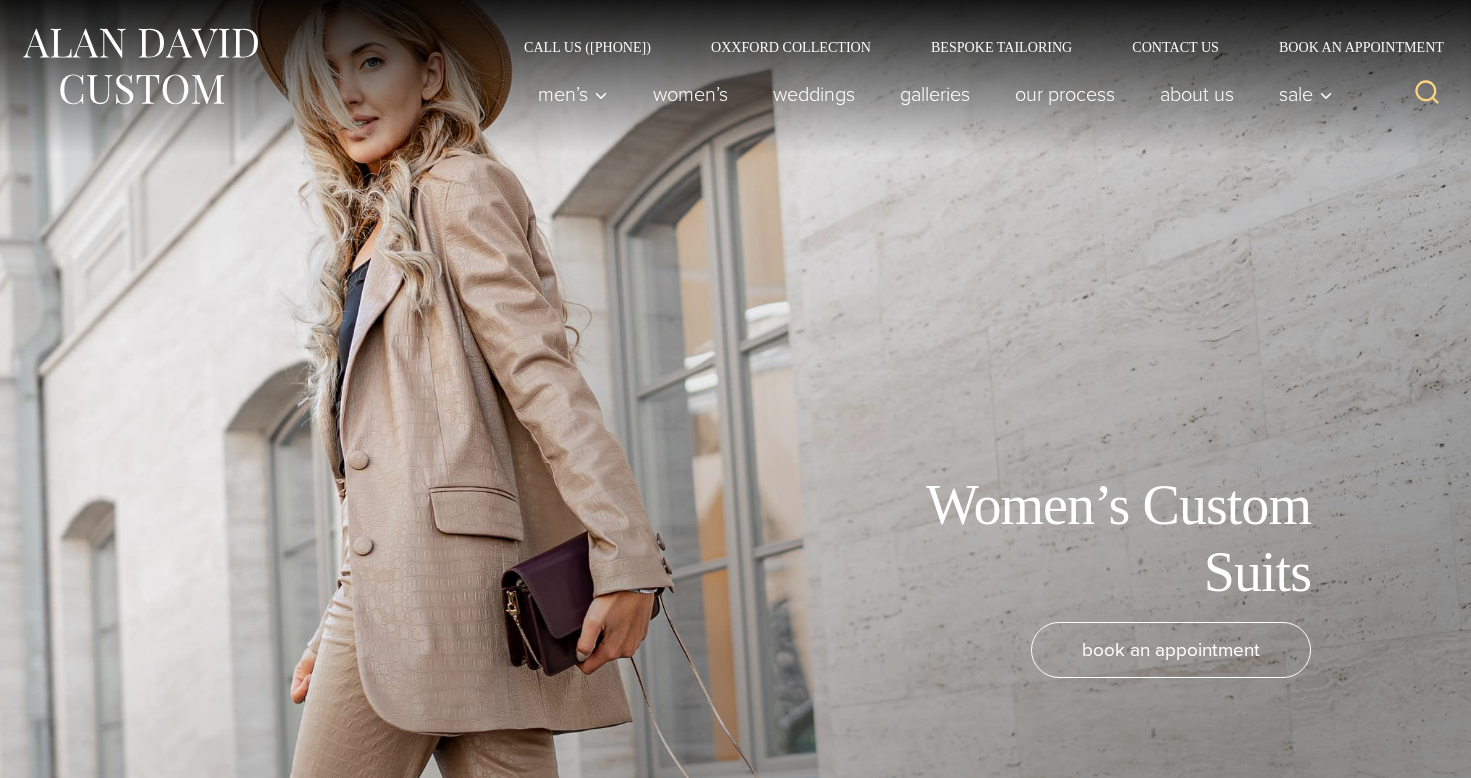 scroll, scrollTop: 0, scrollLeft: 0, axis: both 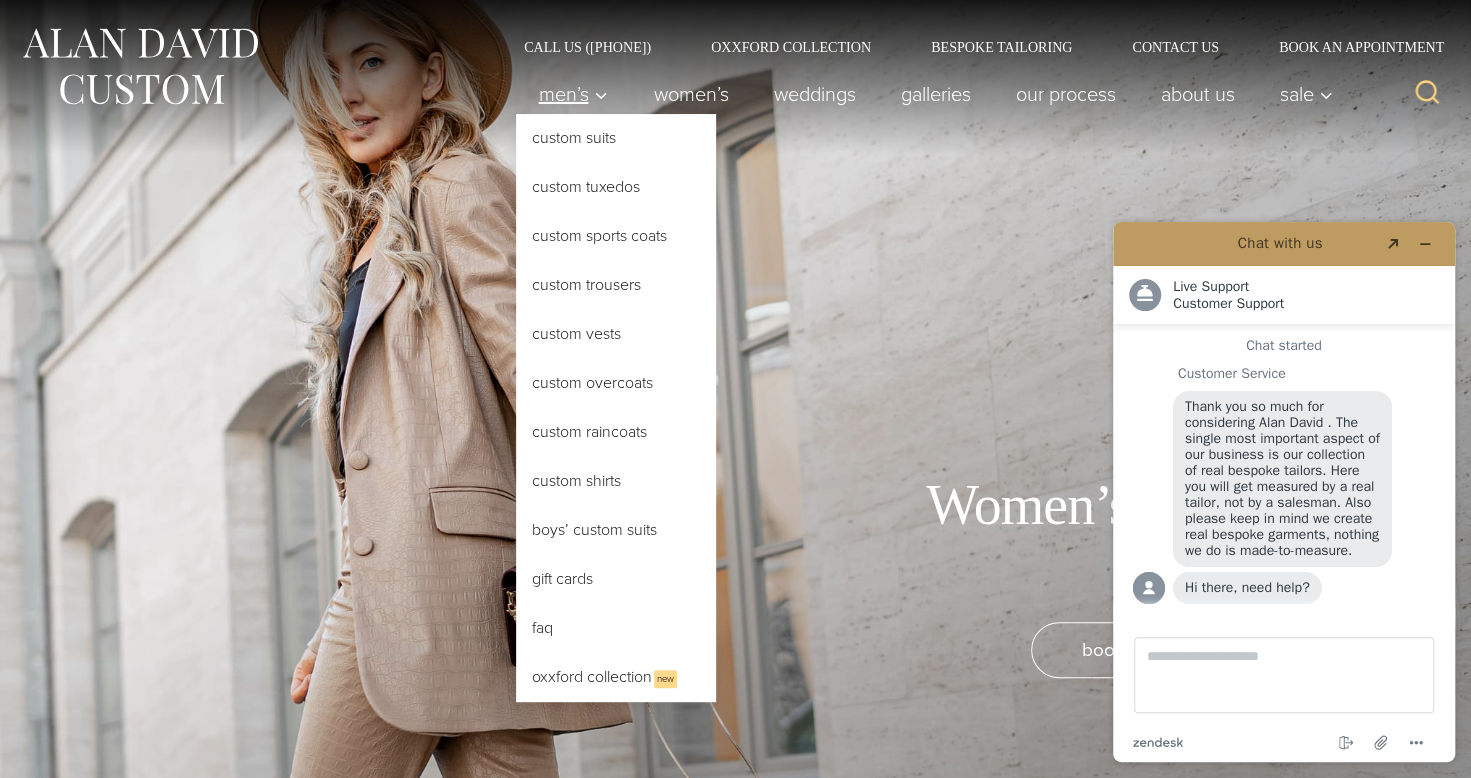 click on "Men’s" at bounding box center (573, 94) 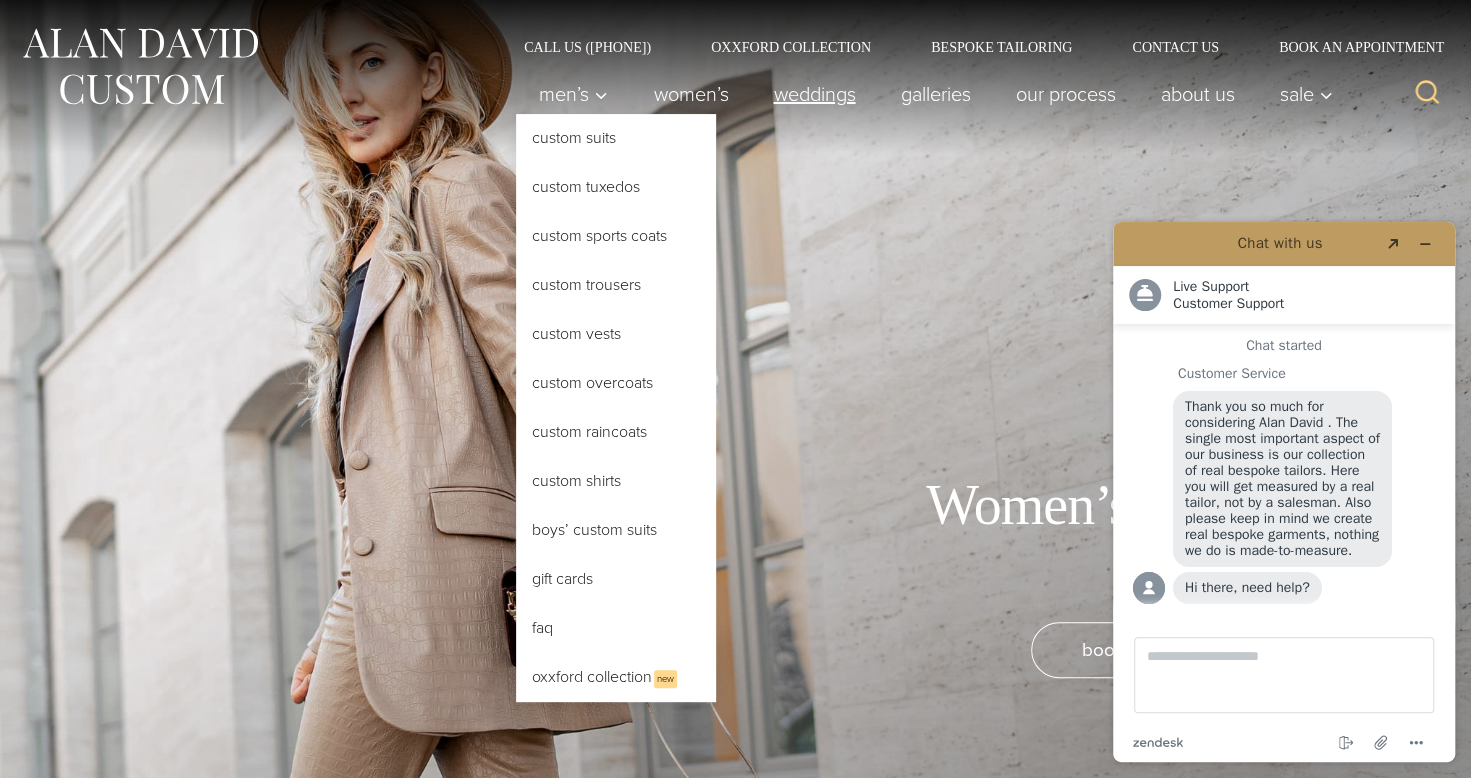 click on "weddings" at bounding box center [814, 94] 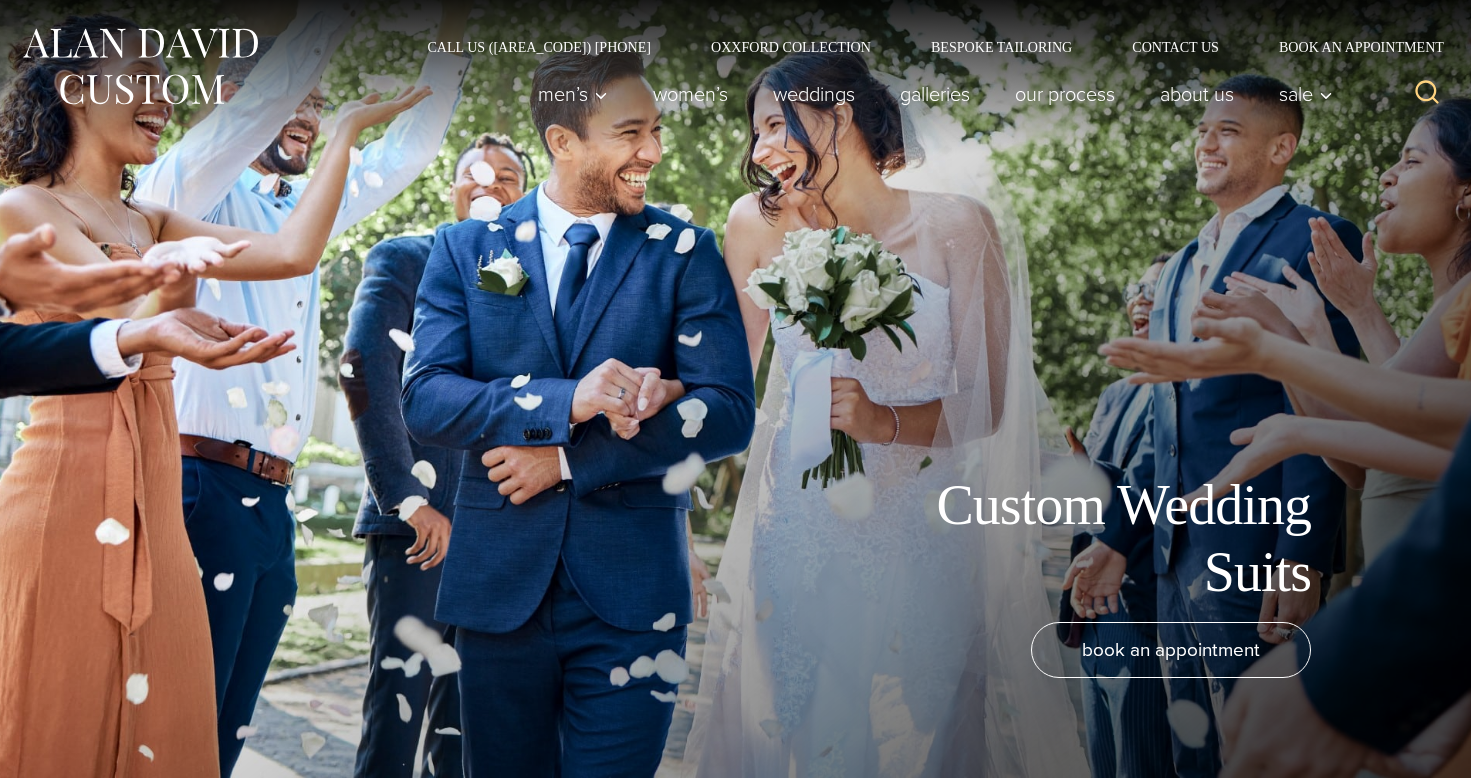 scroll, scrollTop: 0, scrollLeft: 0, axis: both 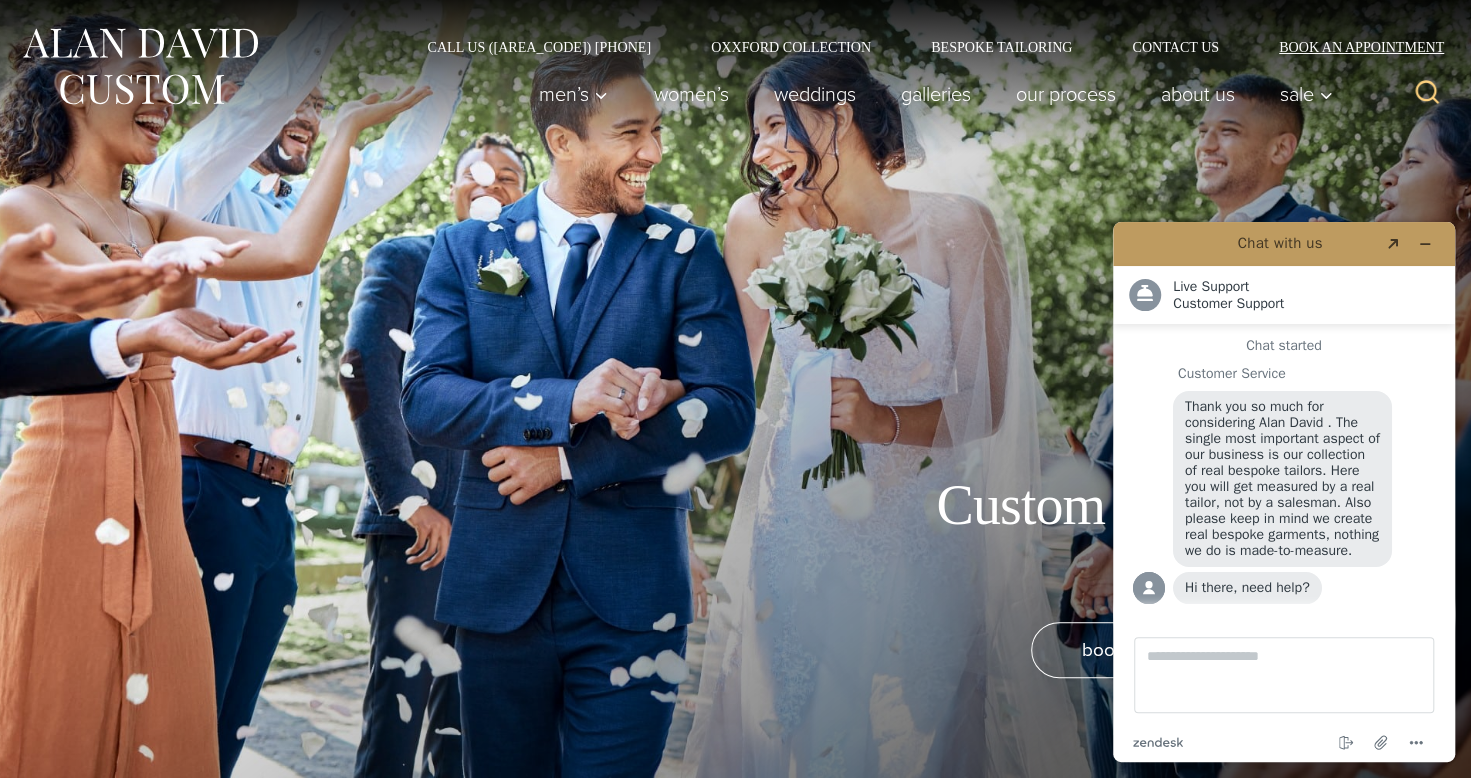 click on "Book an Appointment" at bounding box center (1350, 47) 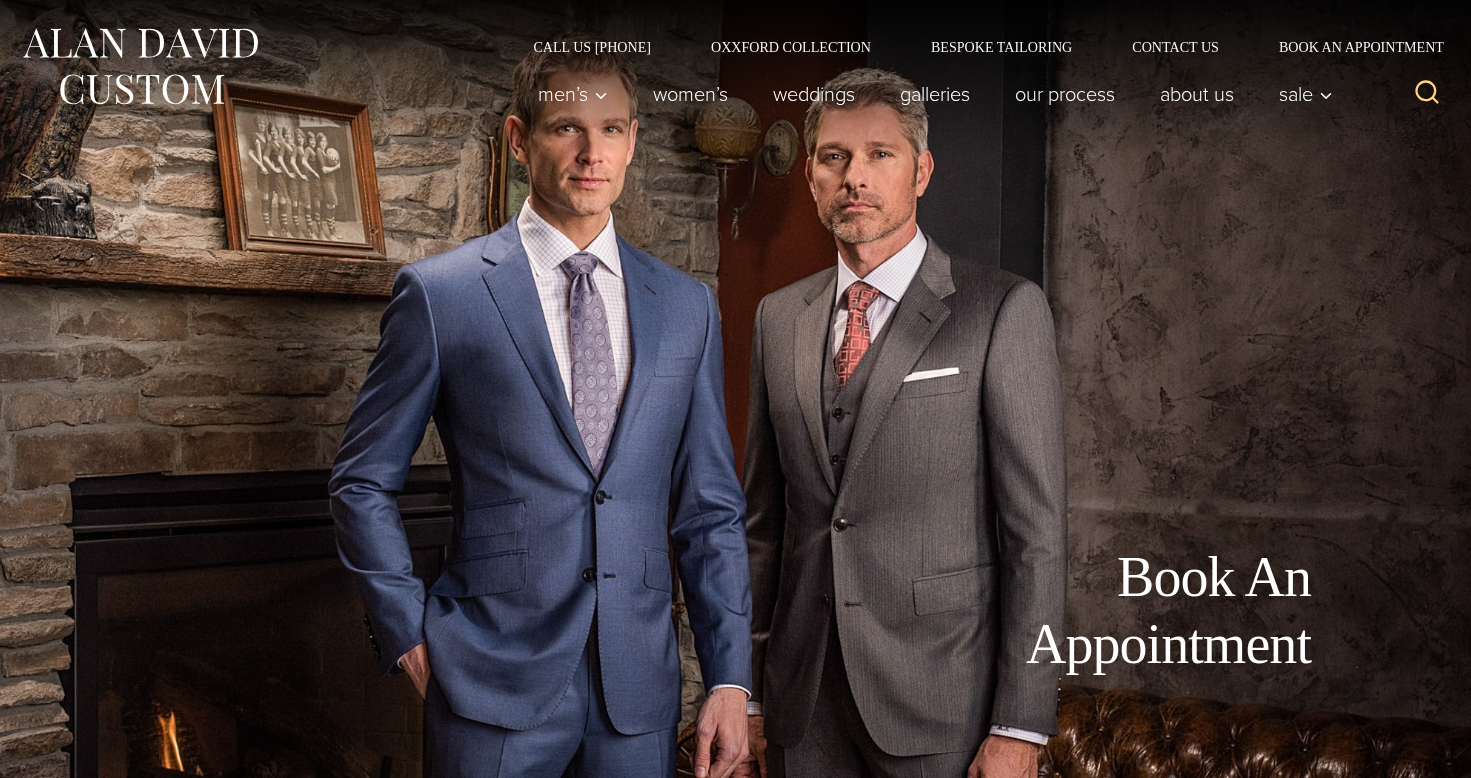 scroll, scrollTop: 0, scrollLeft: 0, axis: both 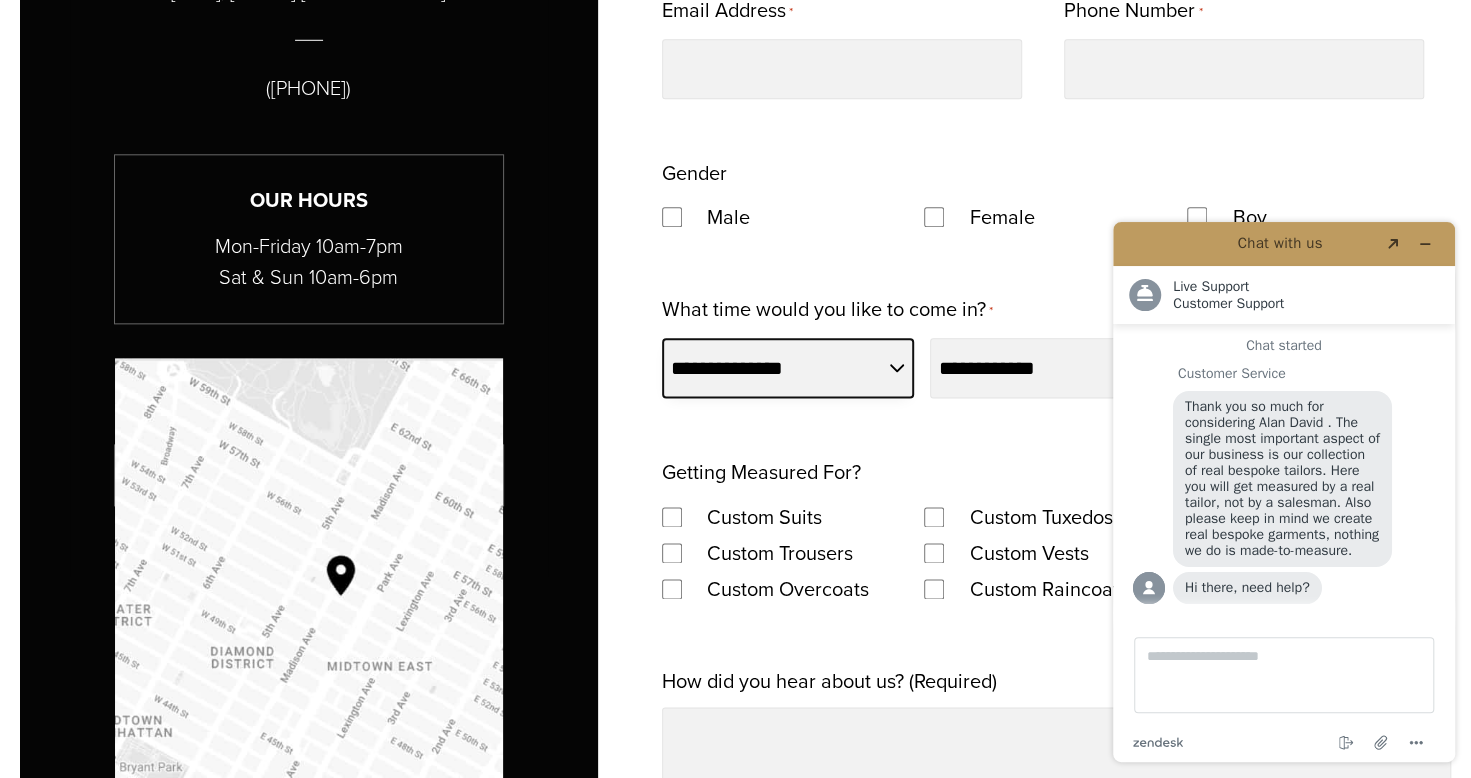 click on "**********" at bounding box center (788, 368) 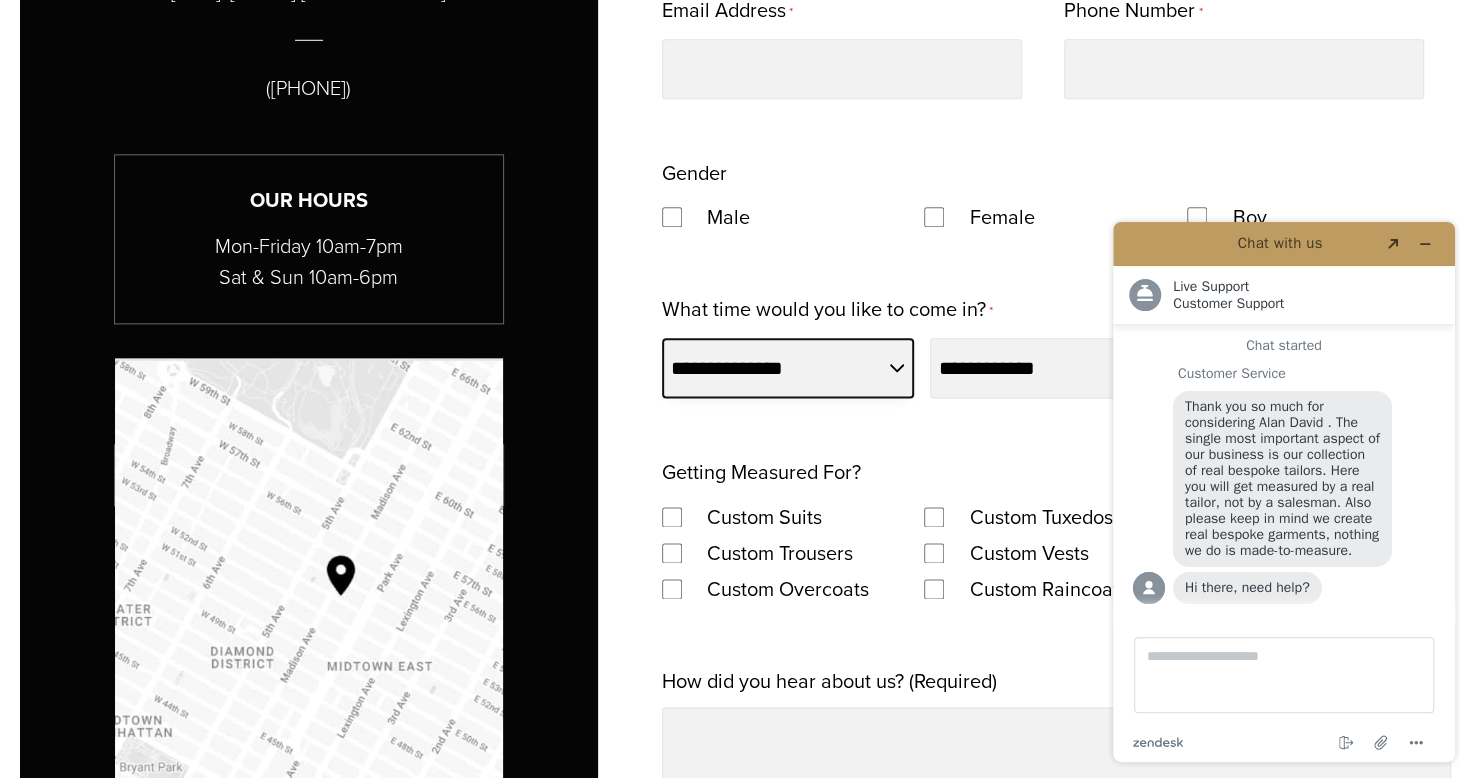 select on "******" 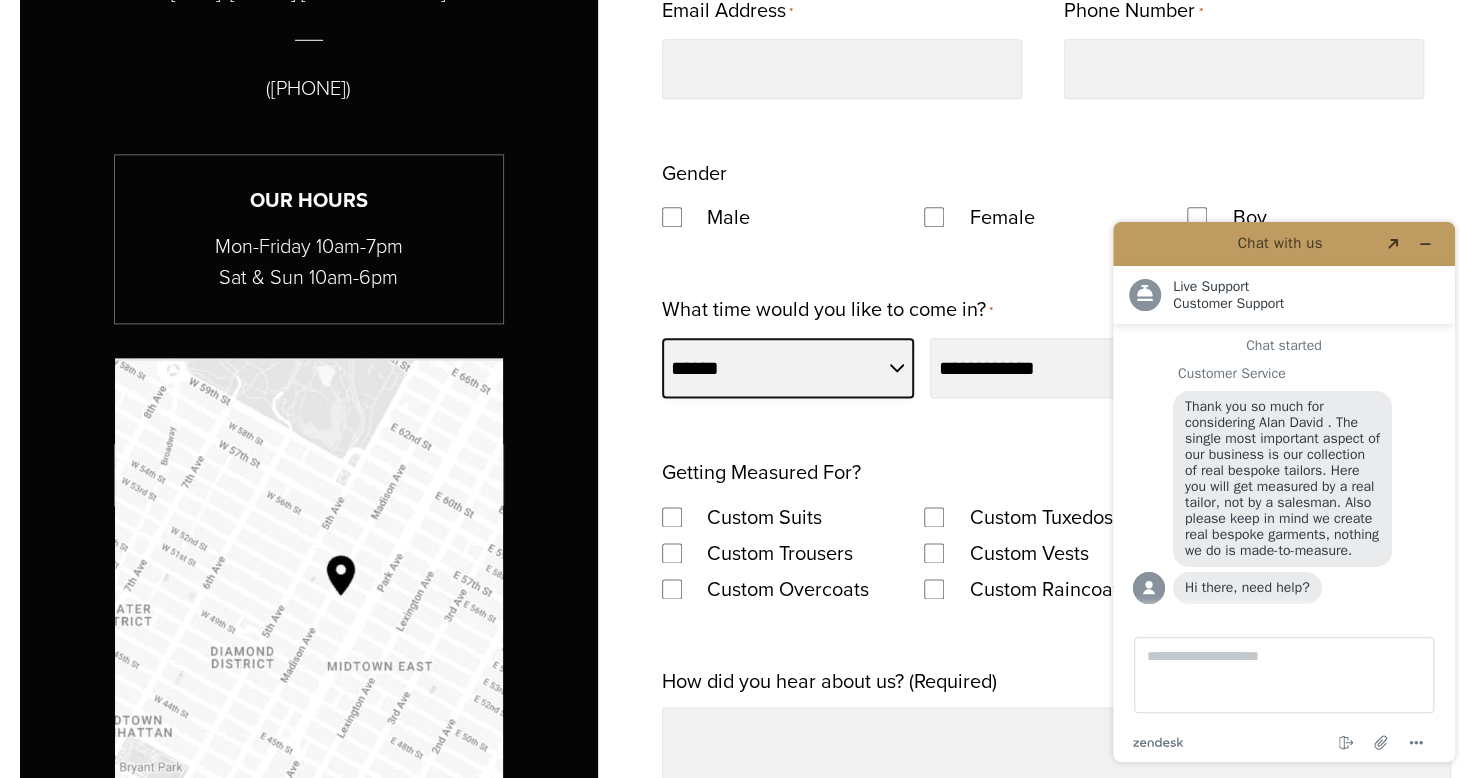 click on "**********" at bounding box center [788, 368] 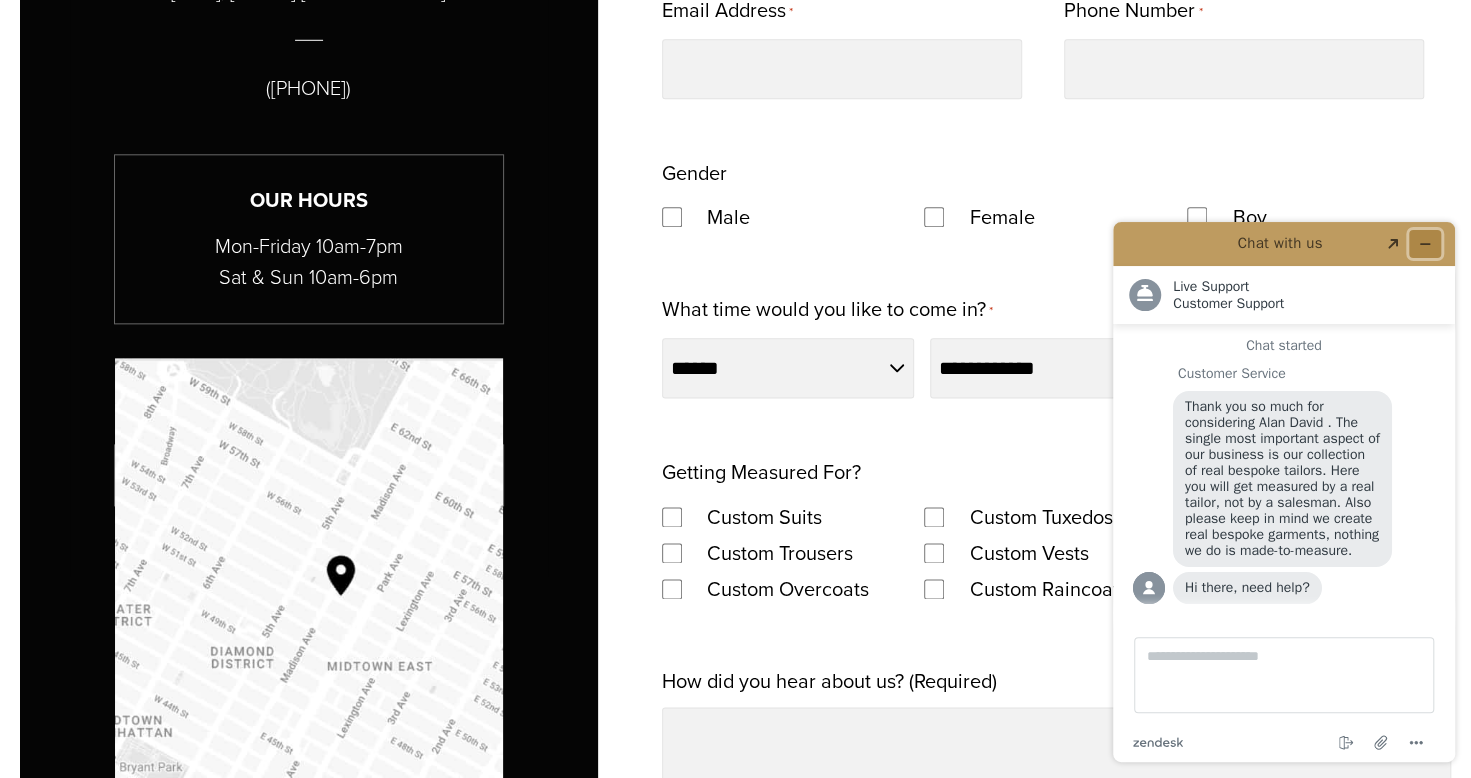 click 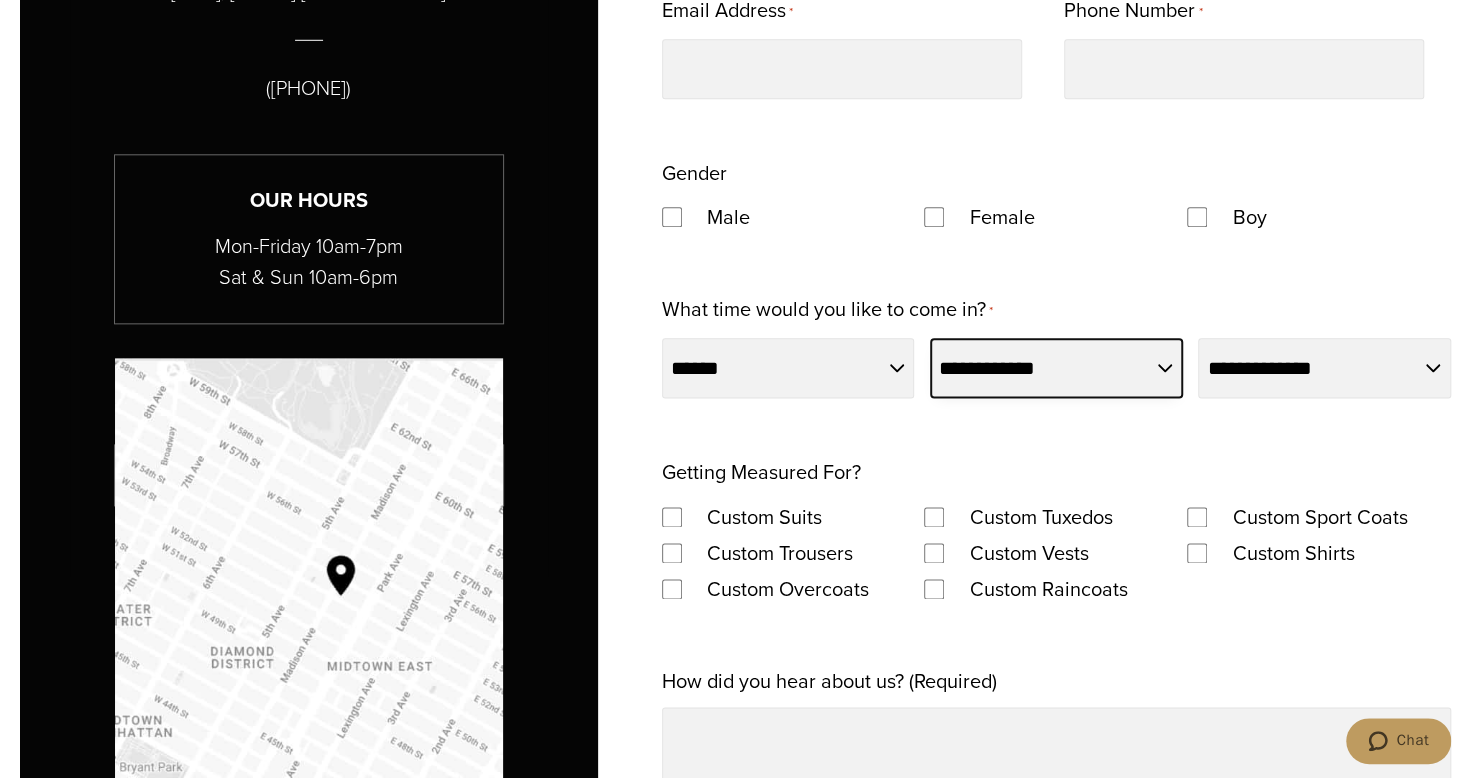 click on "**********" at bounding box center (1056, 368) 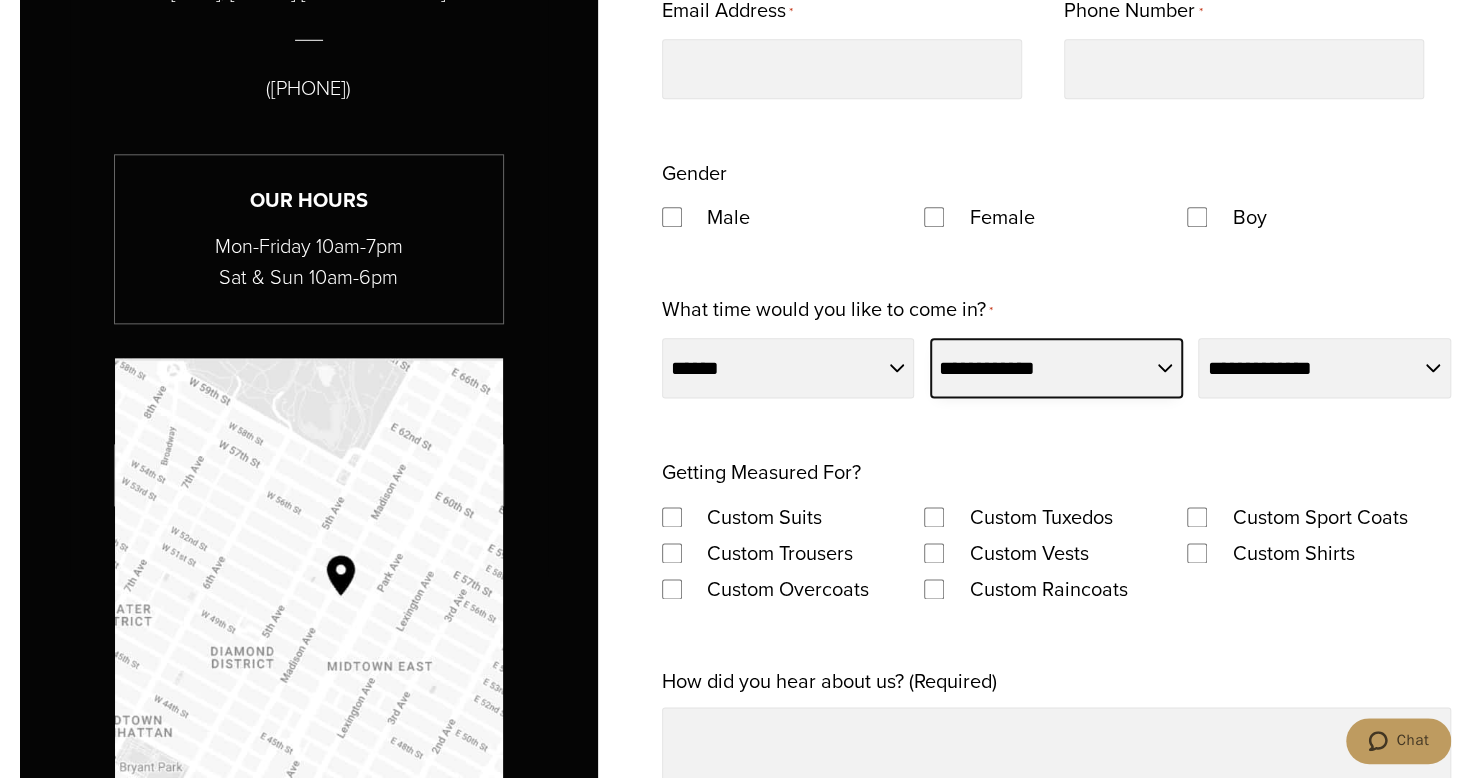 select on "*" 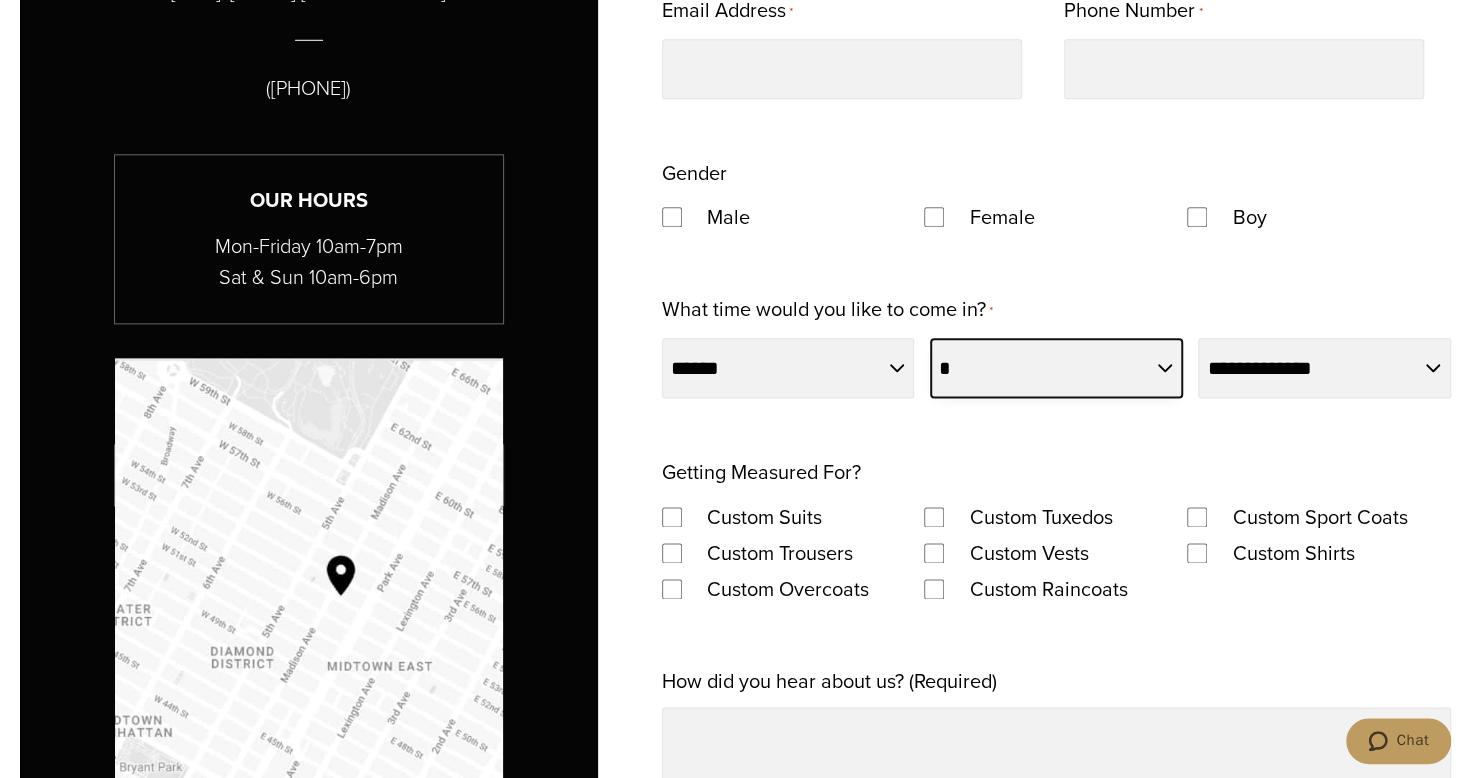click on "**********" at bounding box center [1056, 368] 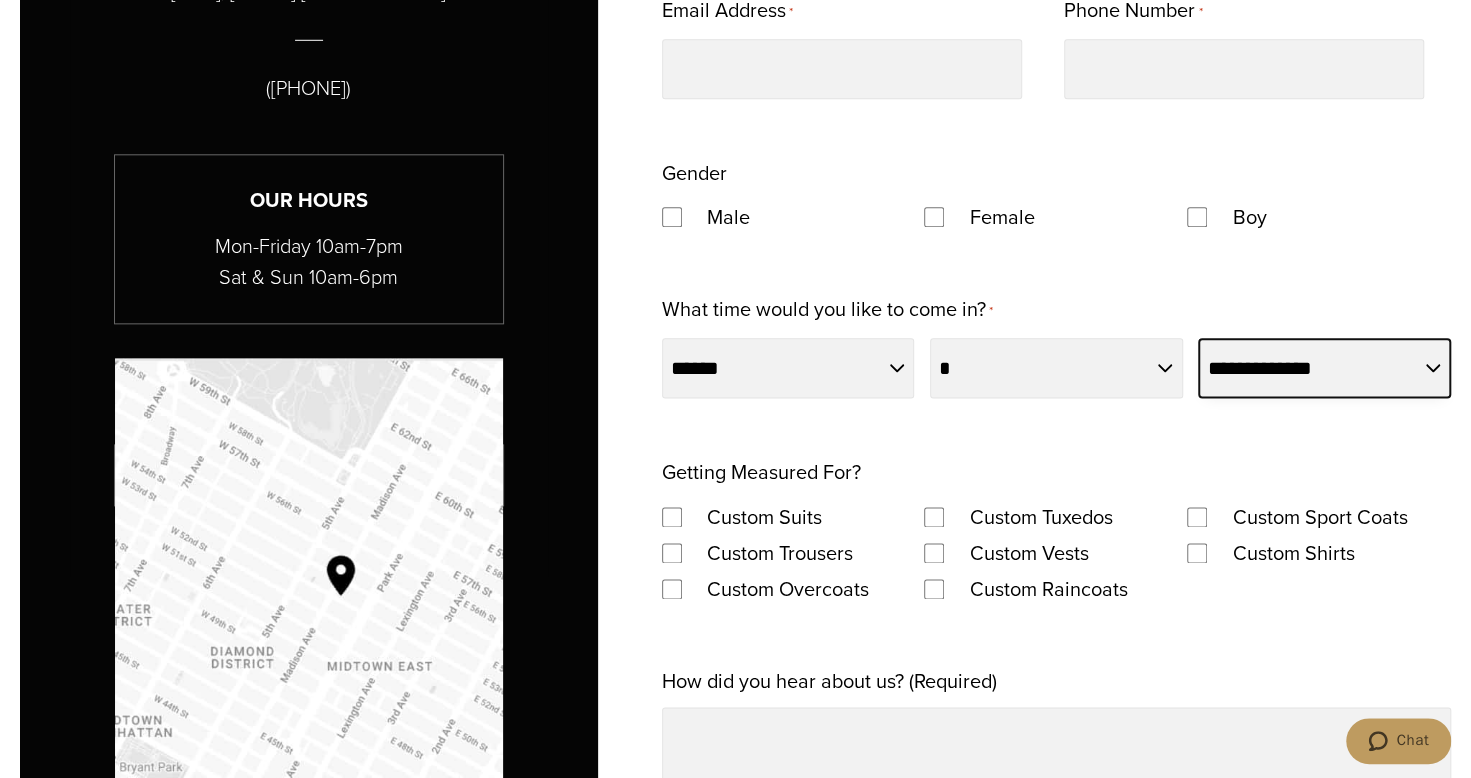click on "**********" at bounding box center [1324, 368] 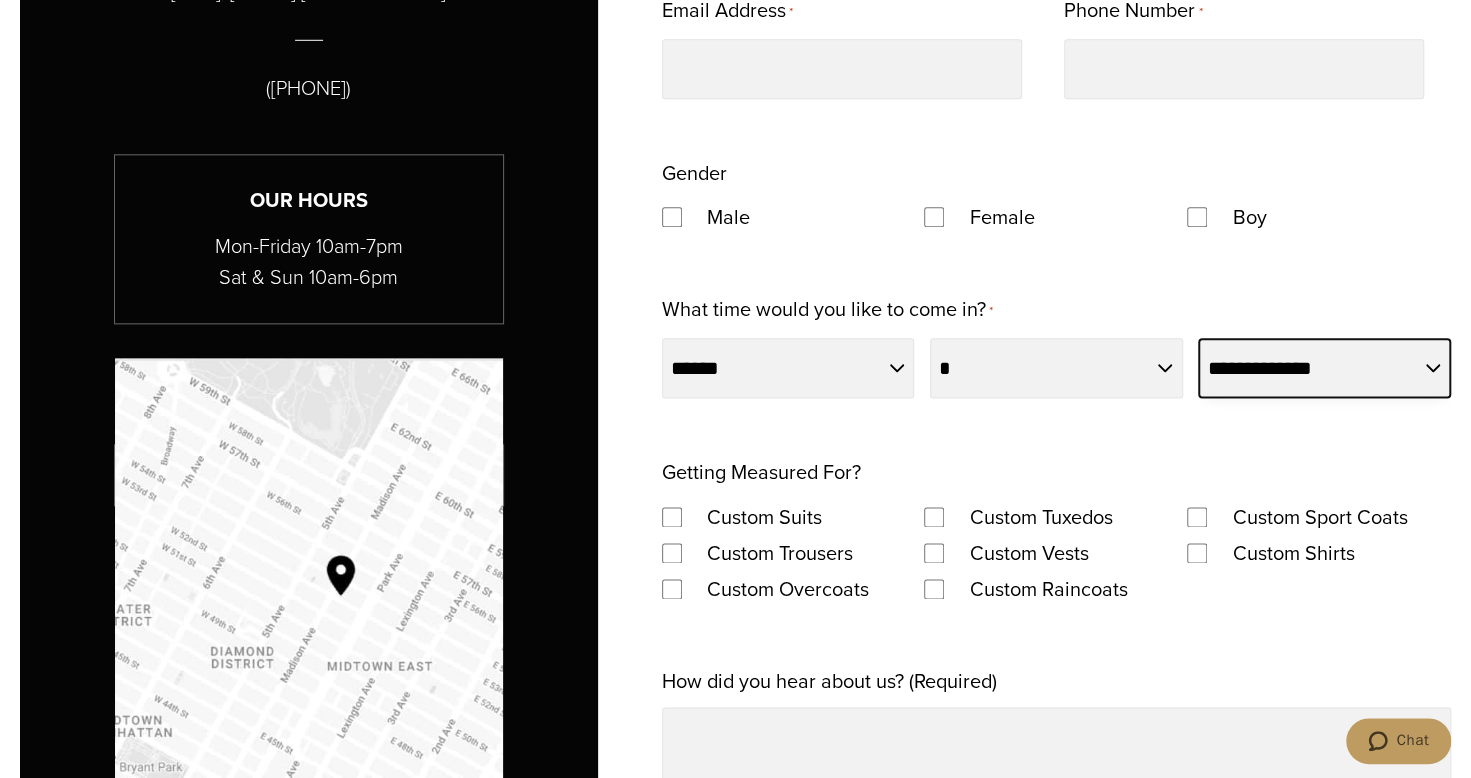 select on "*******" 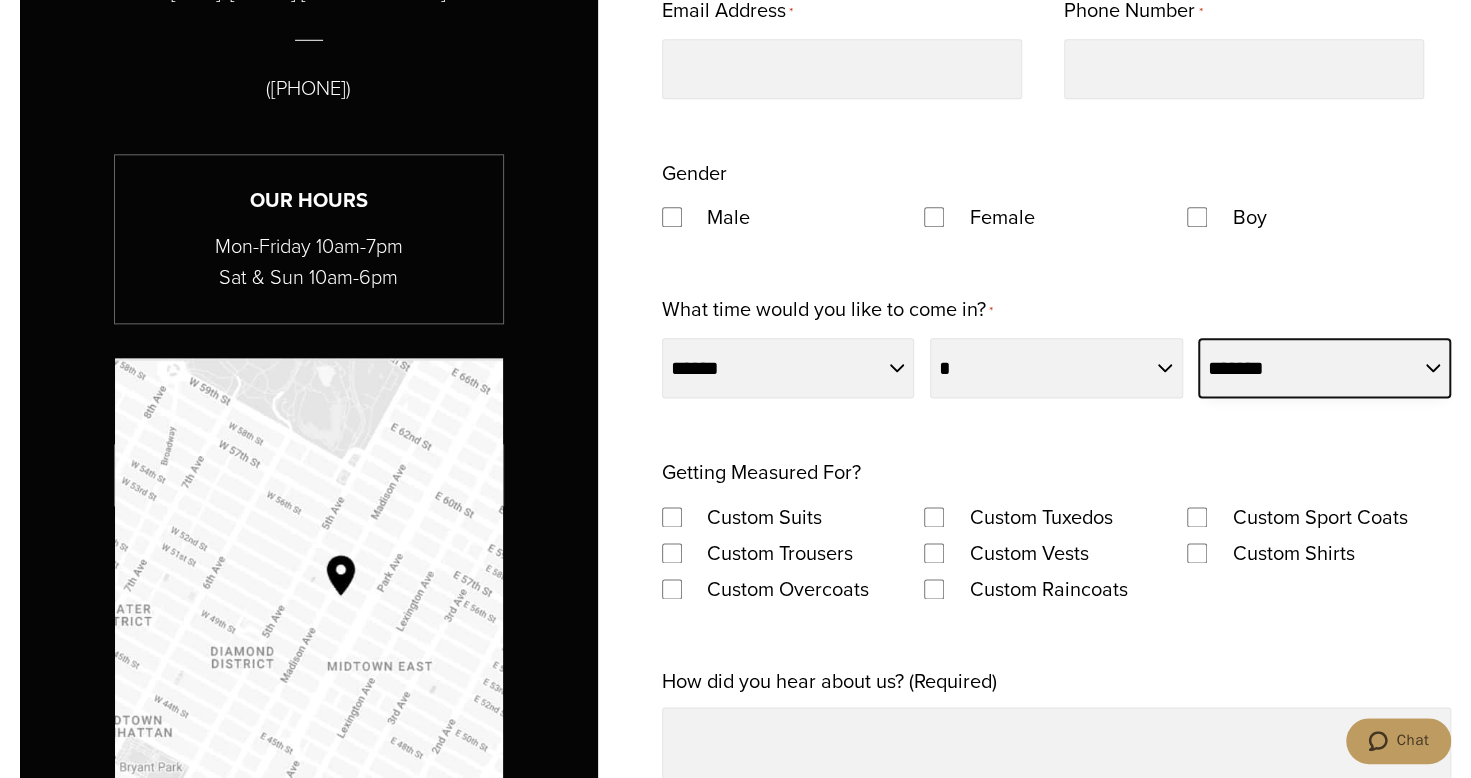 click on "**********" at bounding box center (1324, 368) 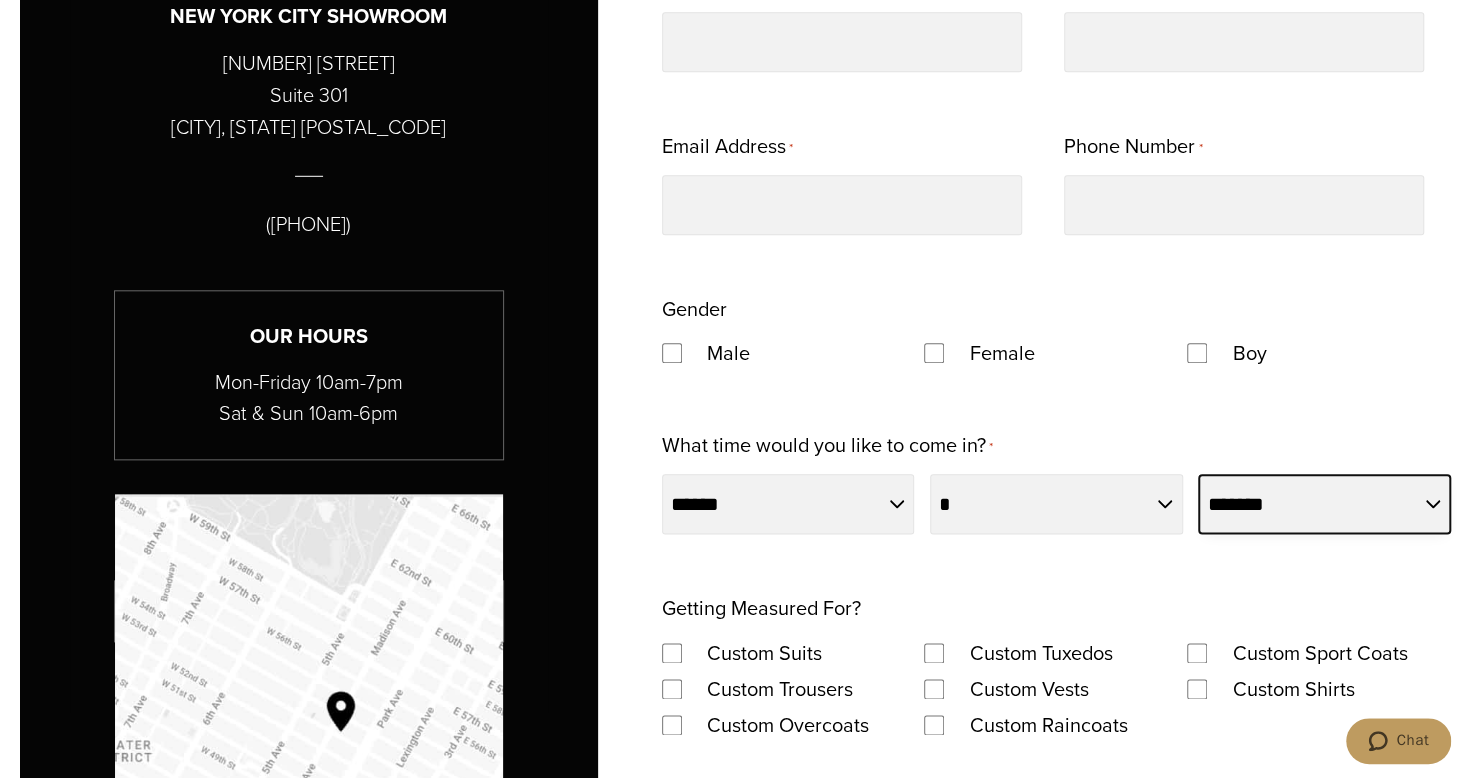 scroll, scrollTop: 1138, scrollLeft: 0, axis: vertical 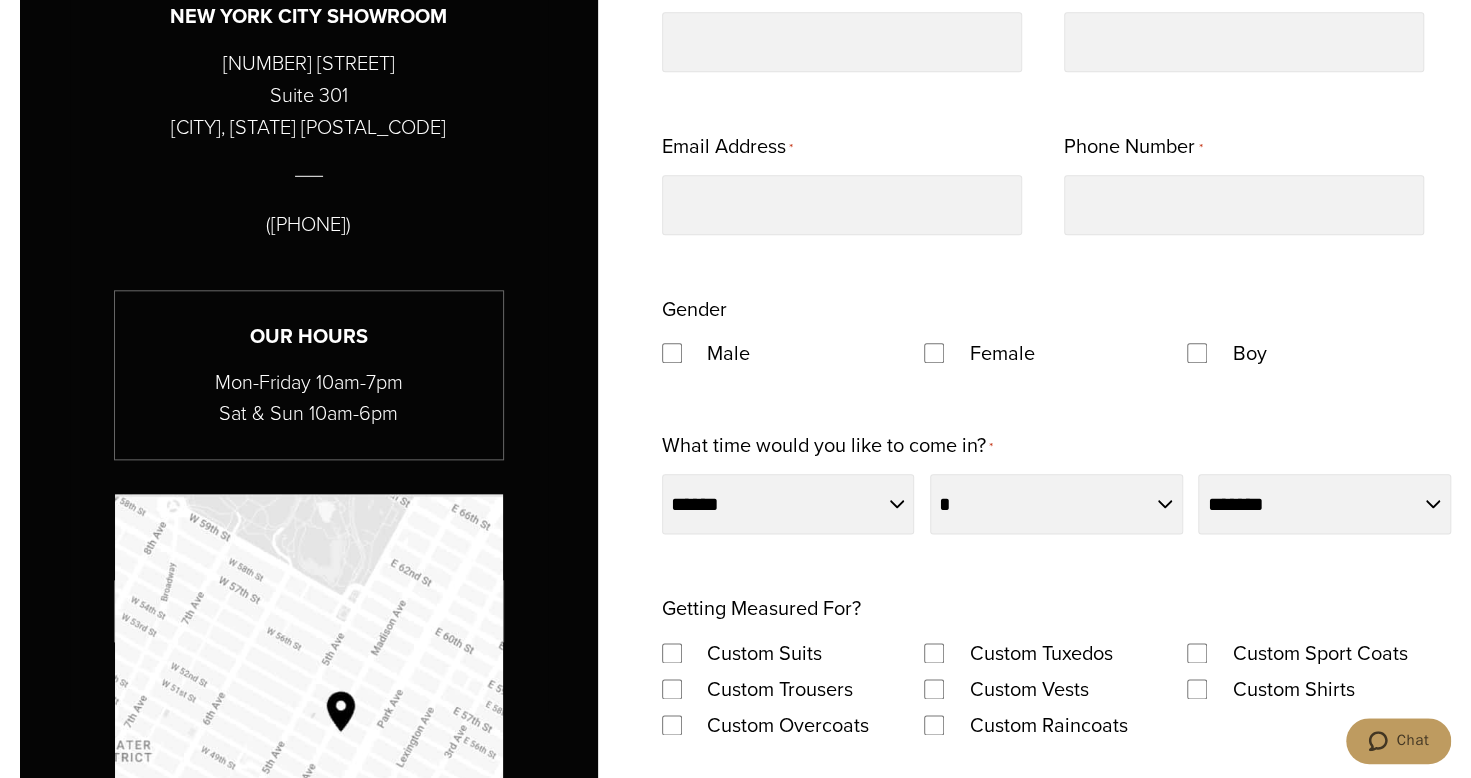 click on "Getting Measured For?
Custom Suits
Custom Tuxedos
Custom Sport Coats
Custom Trousers
Custom Vests
Custom Shirts
Custom Overcoats
Custom Raincoats" at bounding box center [1056, 666] 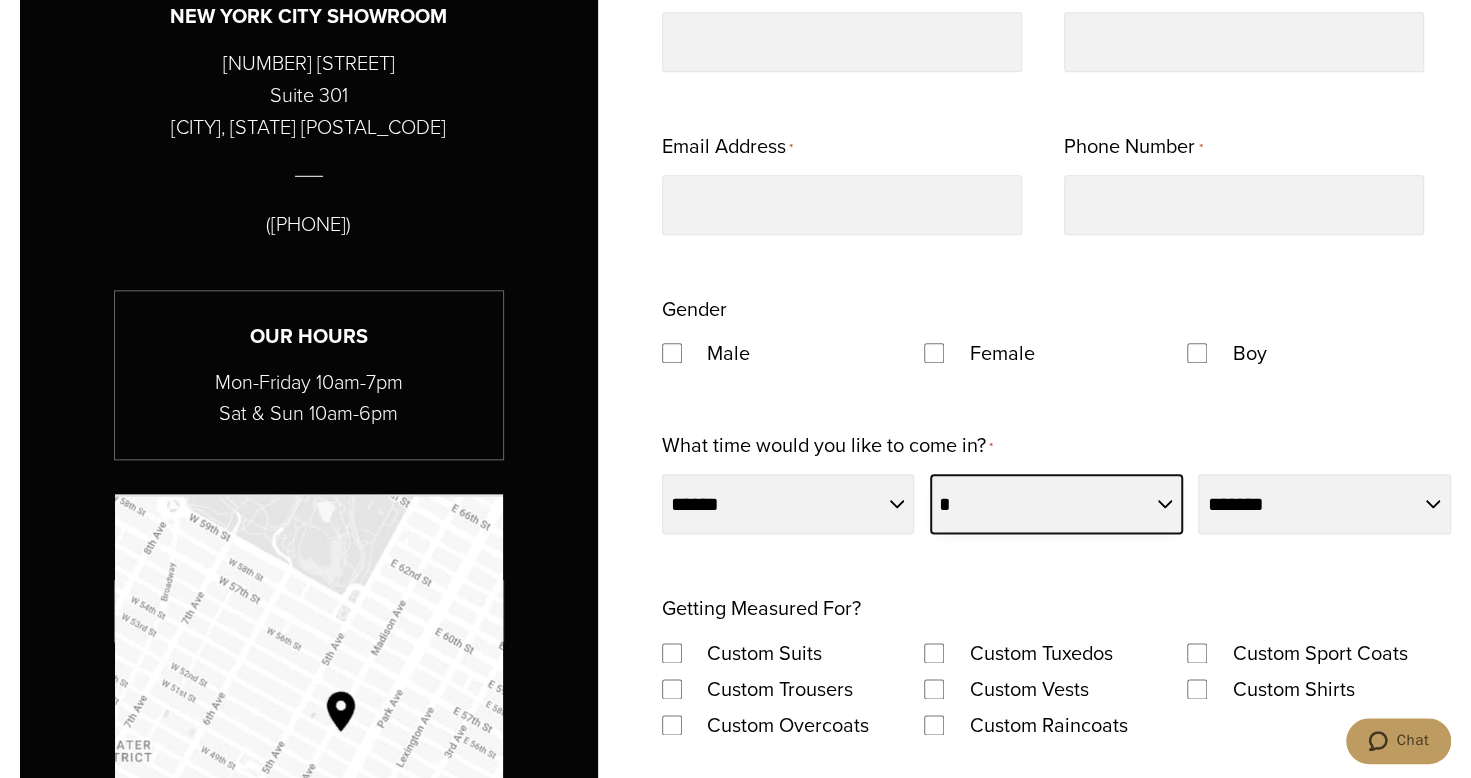 click on "**********" at bounding box center [1056, 504] 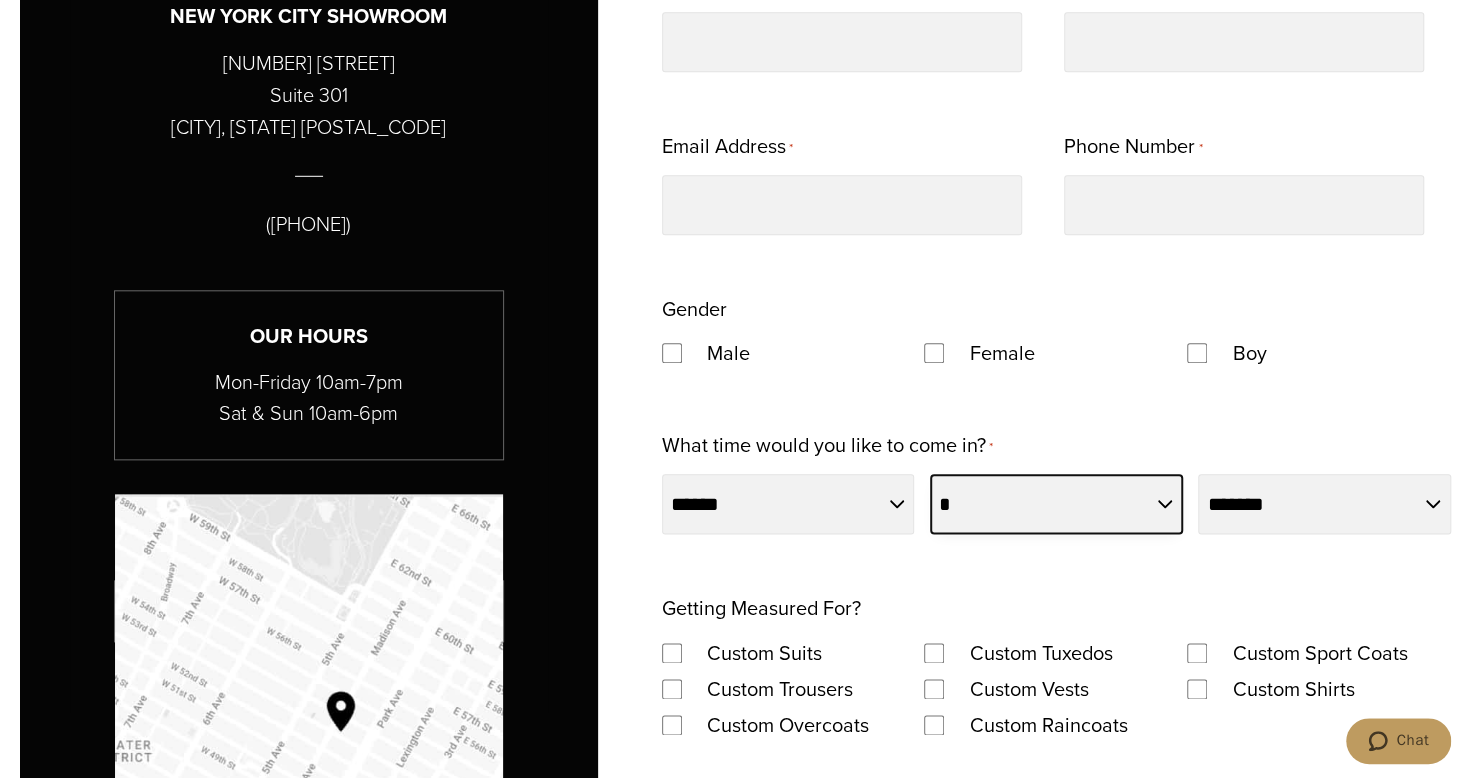 select on "*" 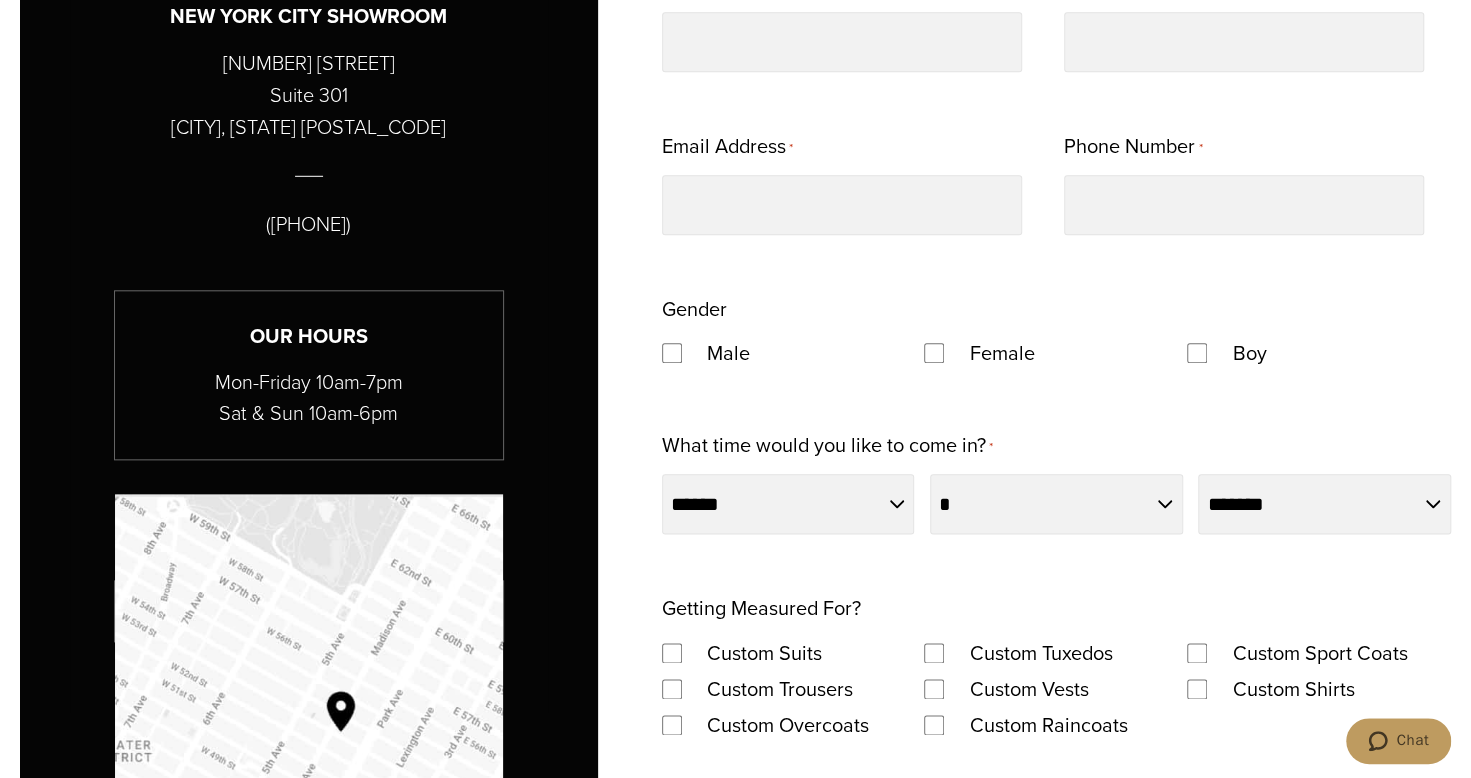 click on "Boy" at bounding box center [1318, 353] 